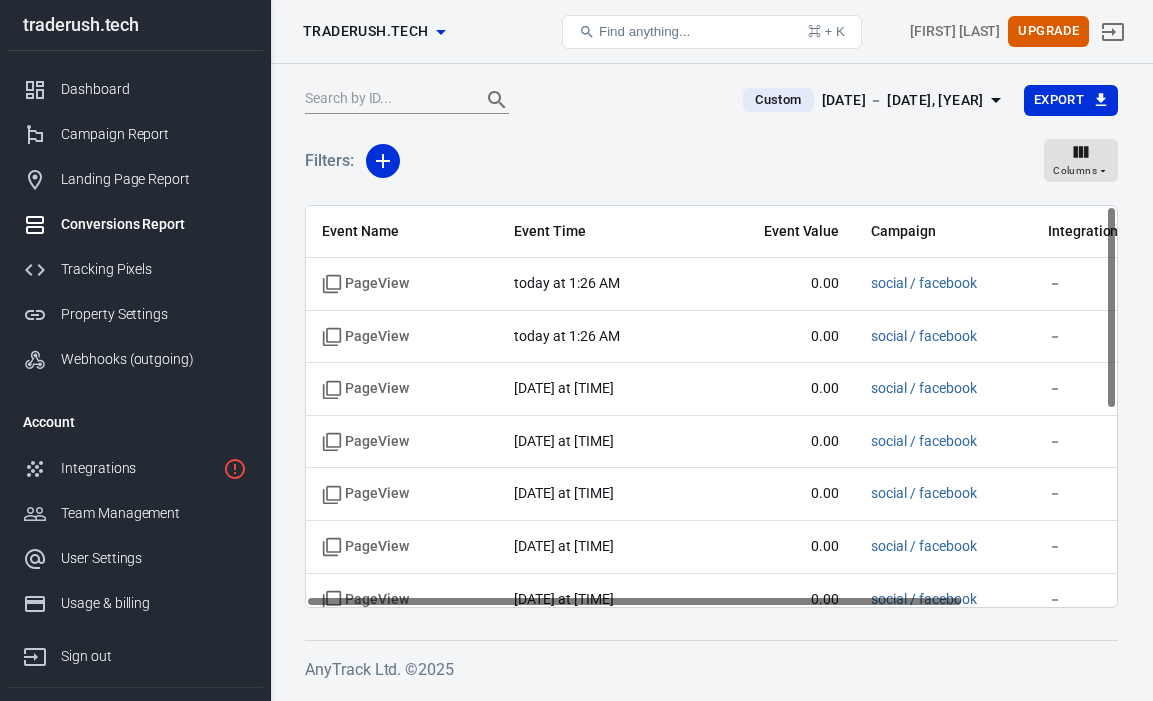 scroll, scrollTop: 0, scrollLeft: 0, axis: both 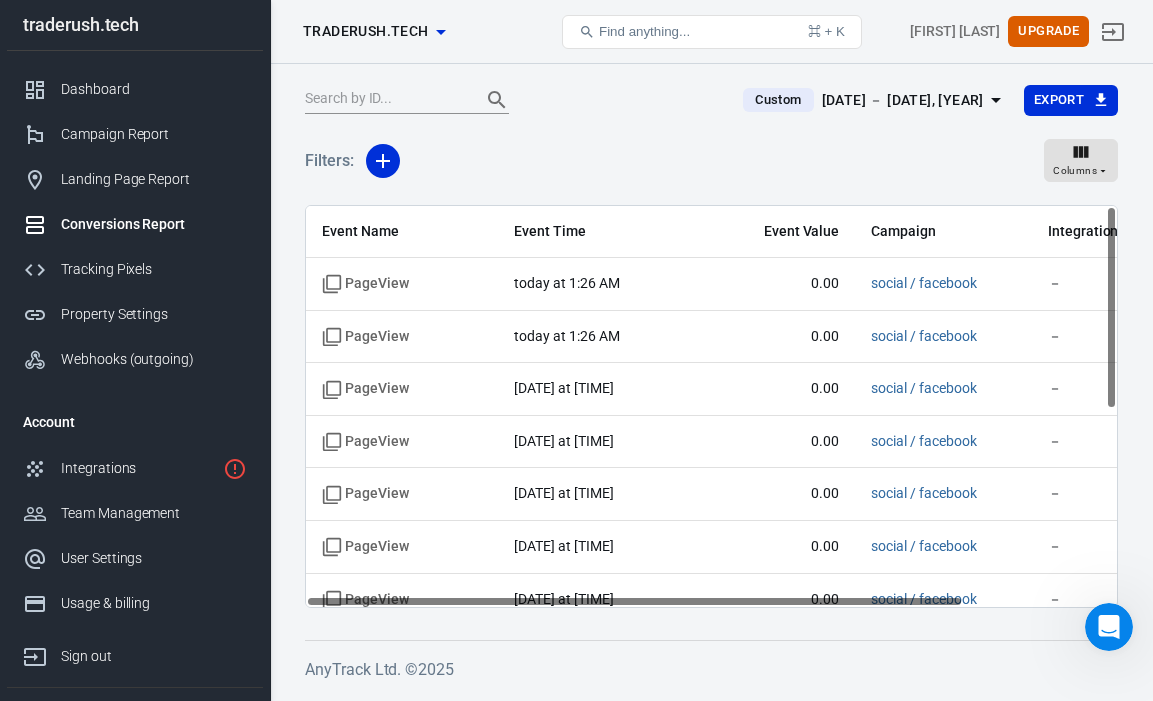 click on "Dashboard" at bounding box center (154, 89) 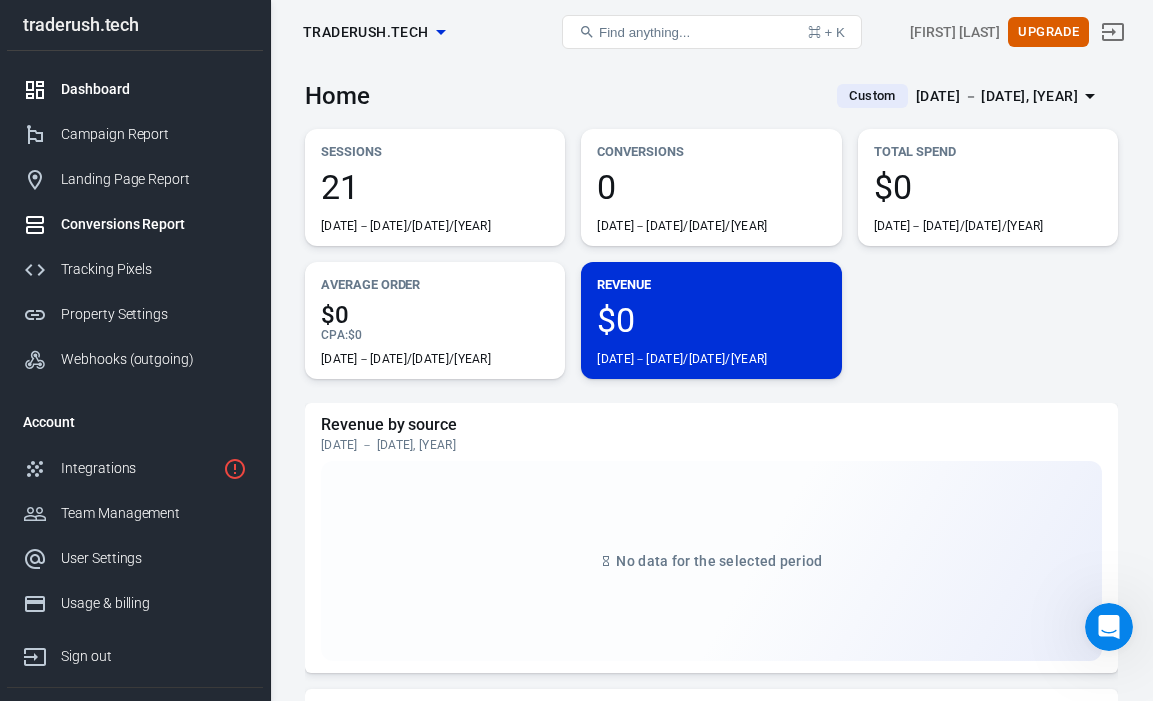 click on "Conversions Report" at bounding box center (154, 224) 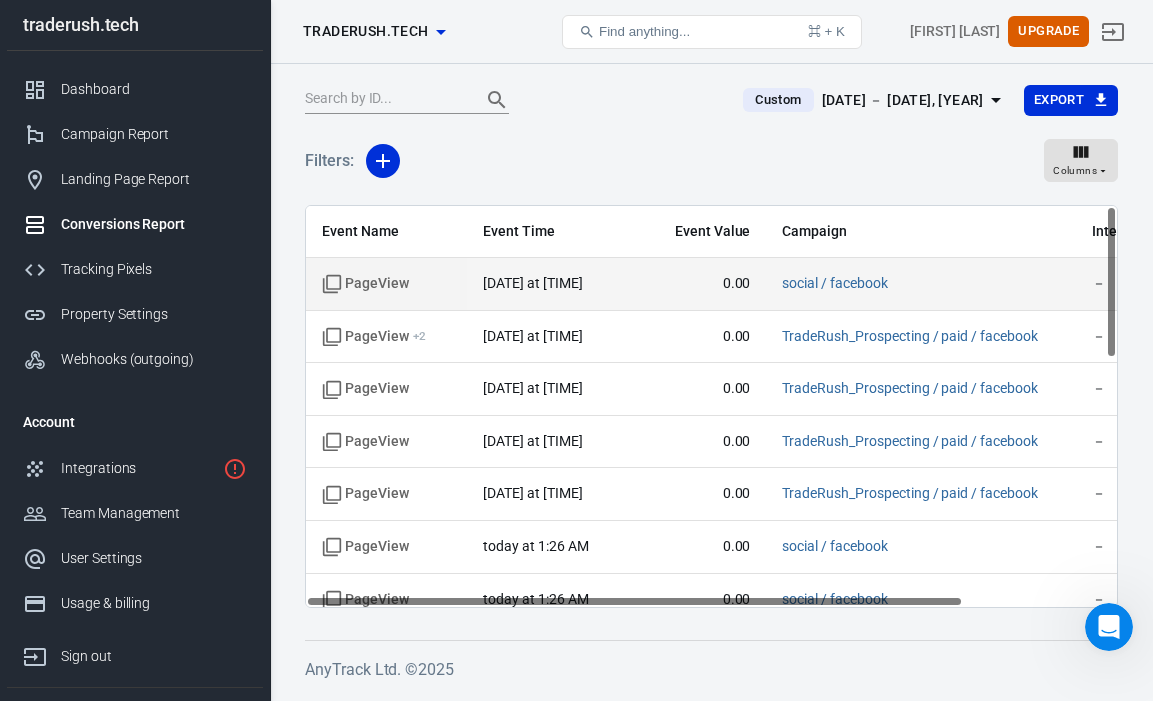scroll, scrollTop: -2, scrollLeft: 0, axis: vertical 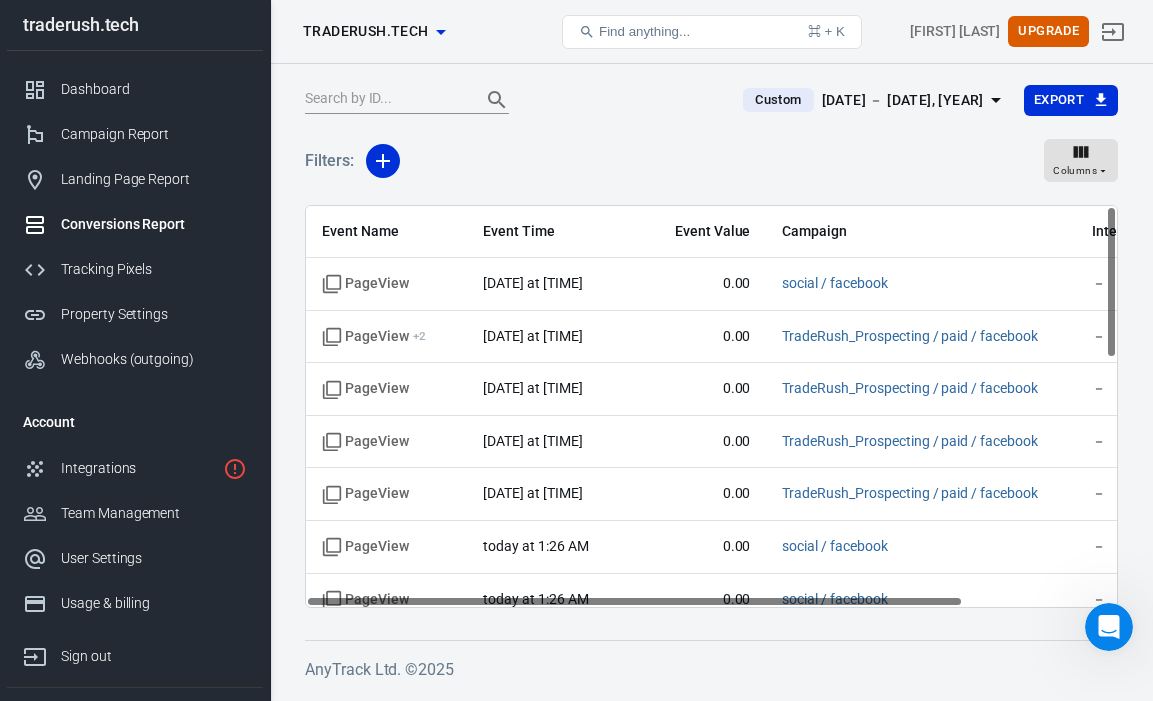click on "Conversions Report" at bounding box center [154, 224] 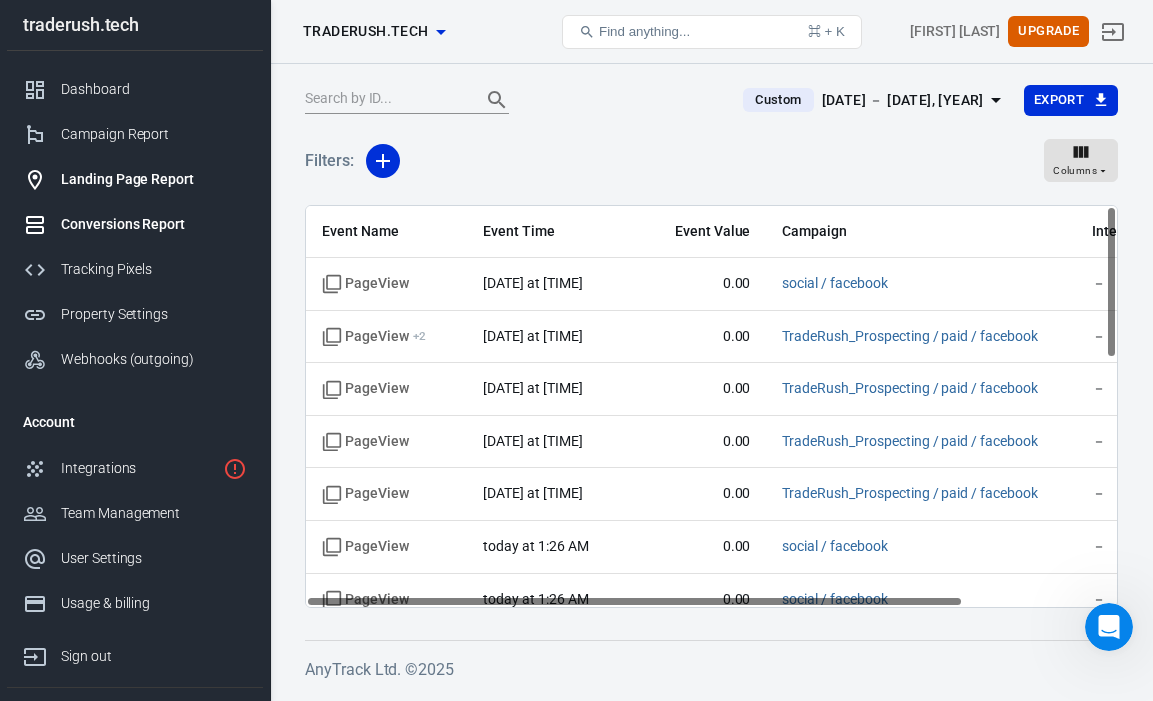 click on "Landing Page Report" at bounding box center [154, 179] 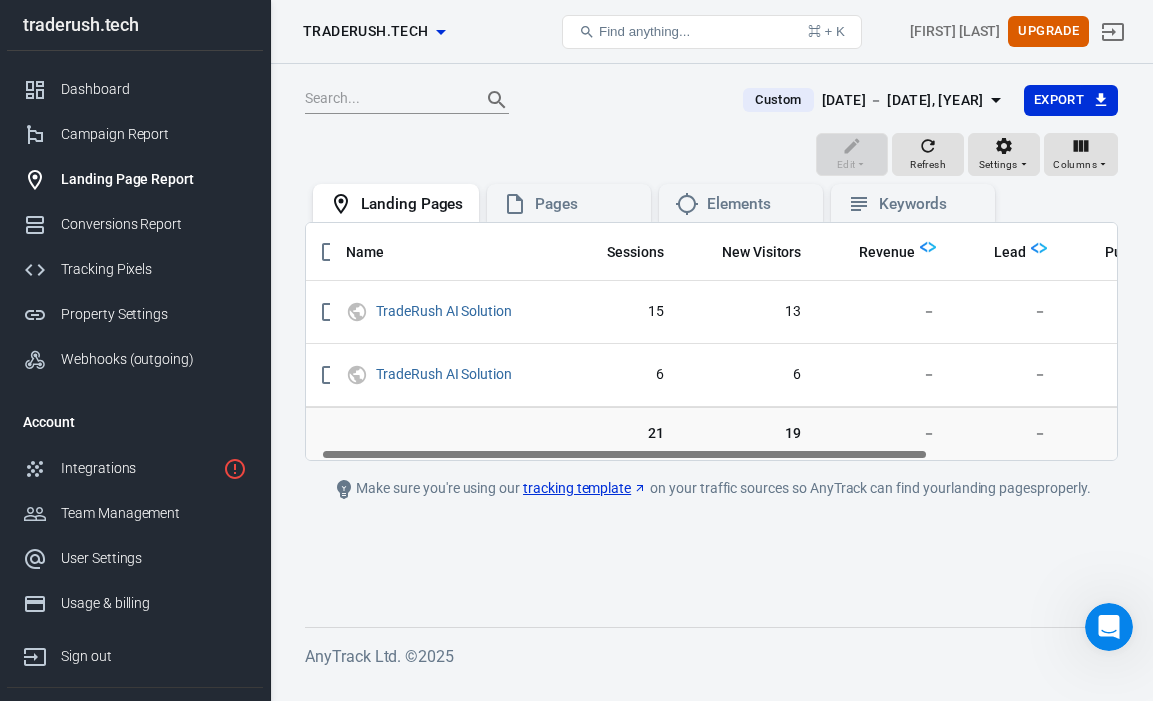 scroll, scrollTop: 0, scrollLeft: 0, axis: both 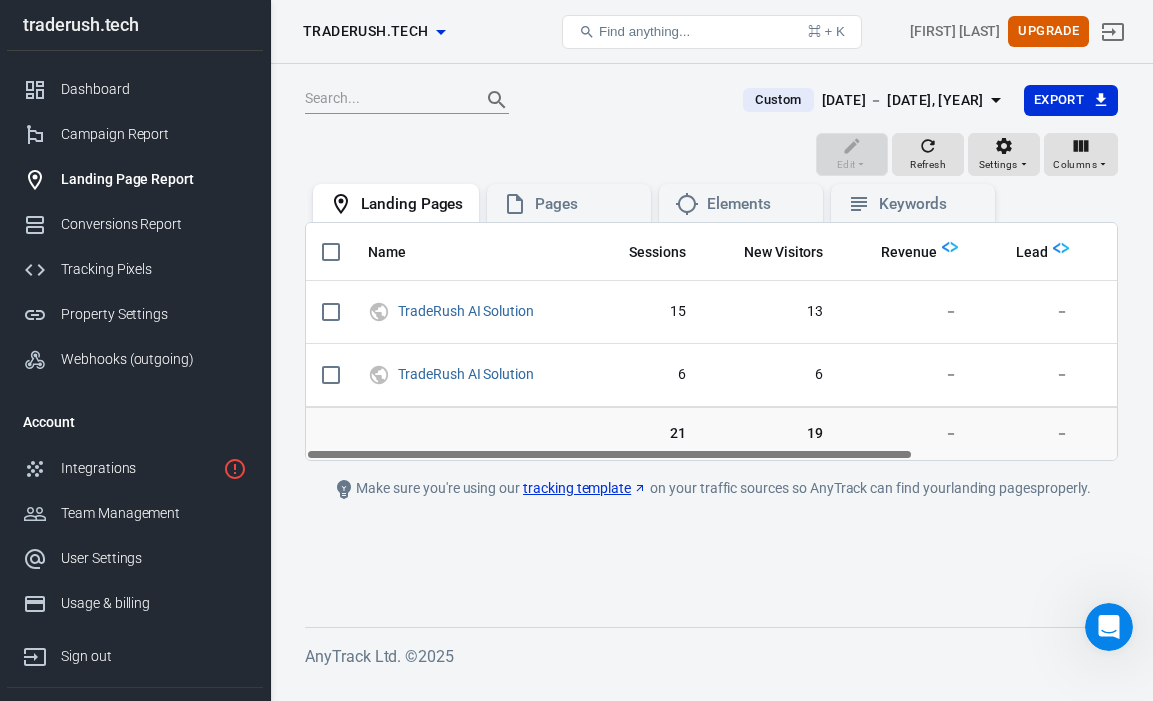drag, startPoint x: 611, startPoint y: 453, endPoint x: 578, endPoint y: 406, distance: 57.428215 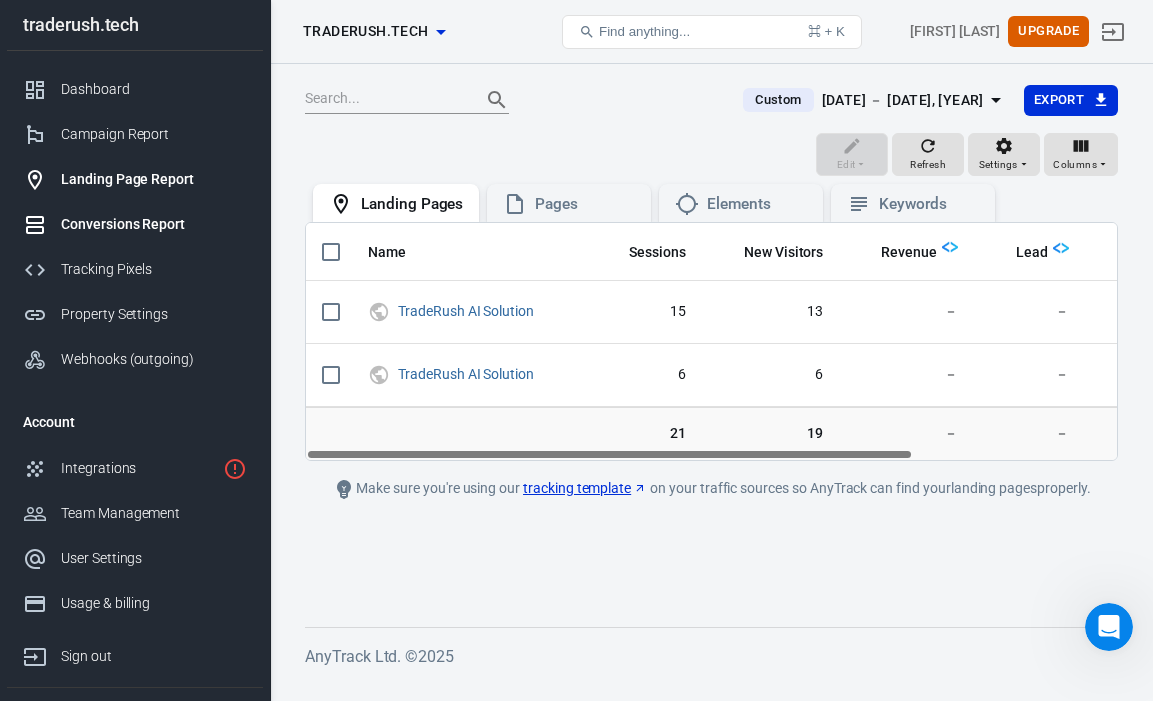 click on "Conversions Report" at bounding box center (154, 224) 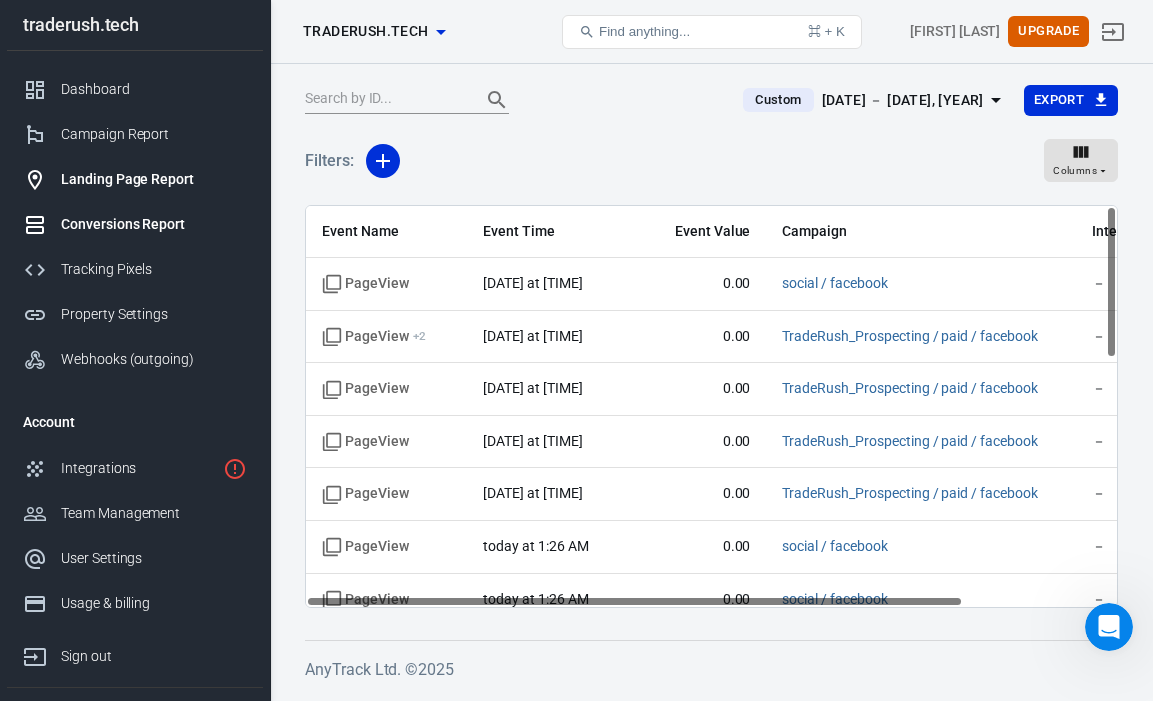 click on "Landing Page Report" at bounding box center (154, 179) 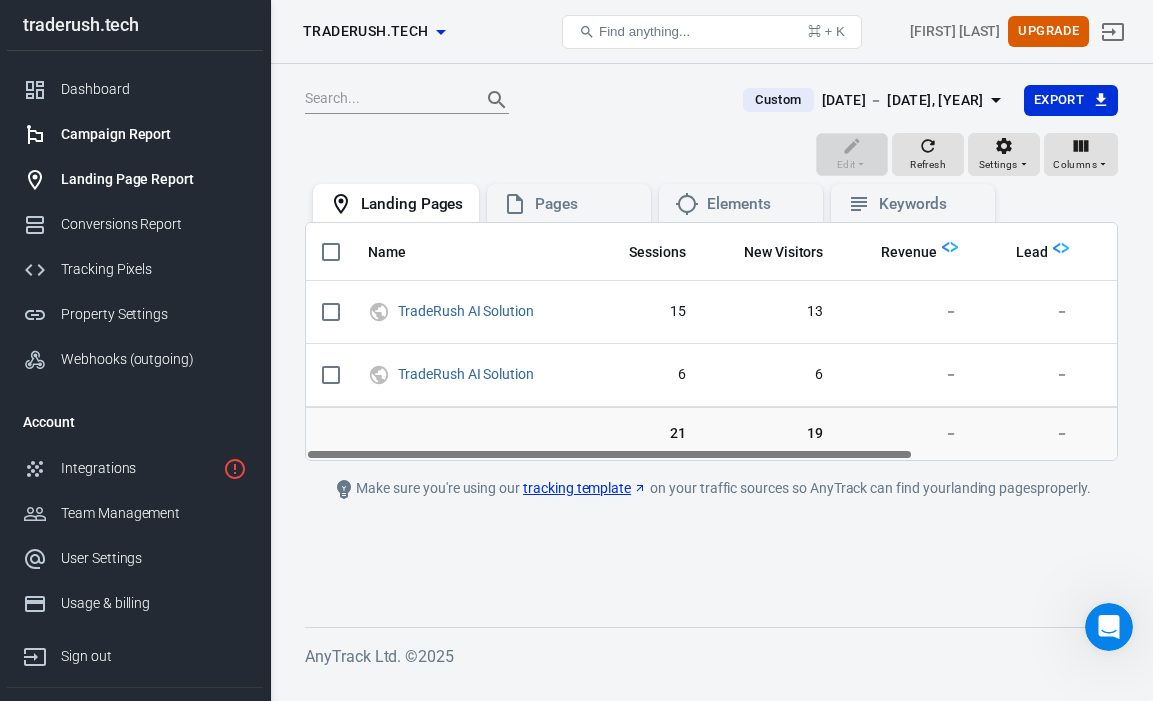 click on "Campaign Report" at bounding box center (154, 134) 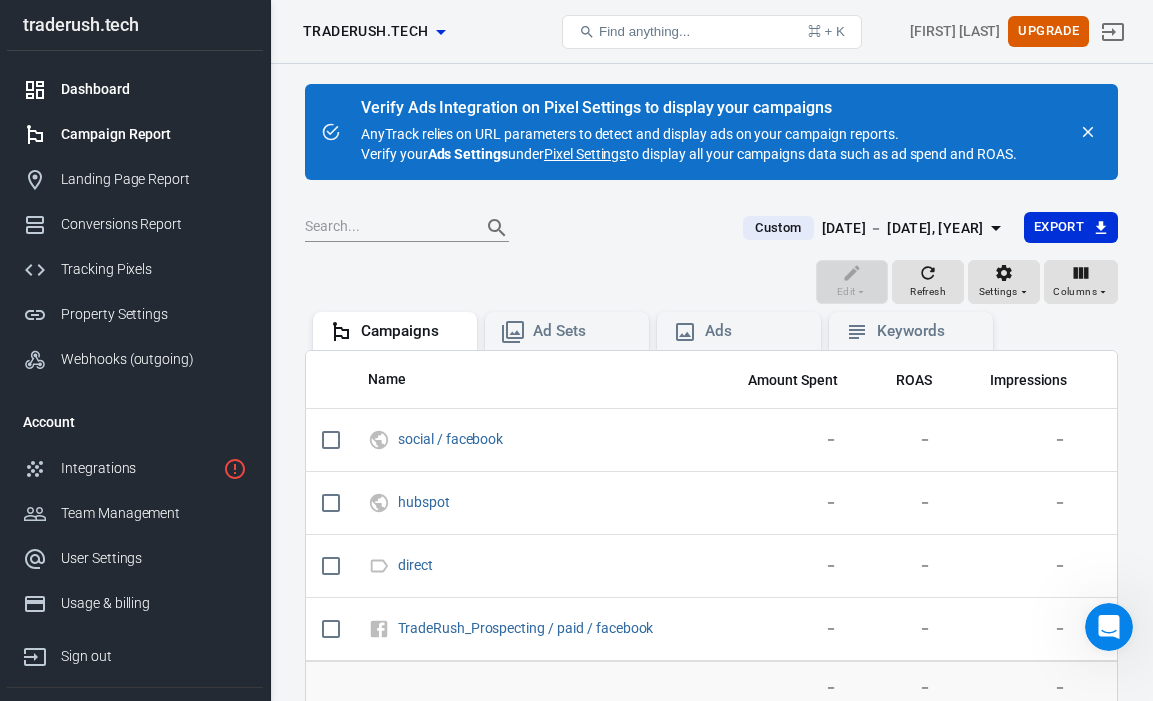 click on "Dashboard" at bounding box center (154, 89) 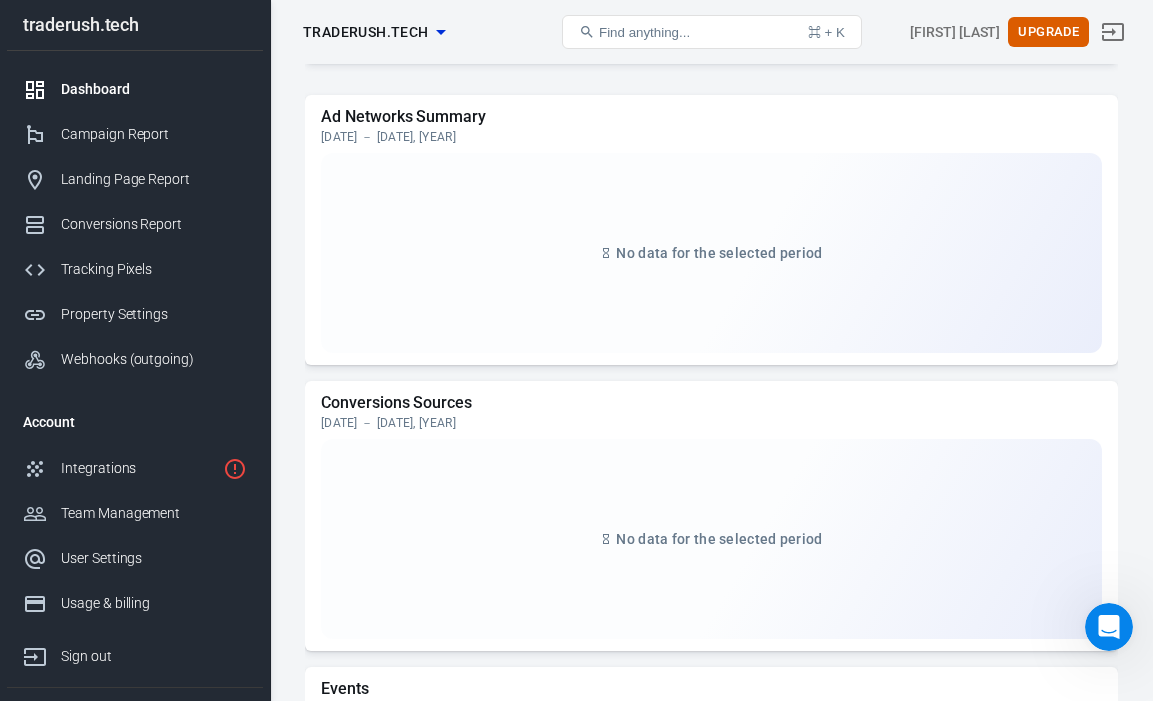 scroll, scrollTop: 1757, scrollLeft: 0, axis: vertical 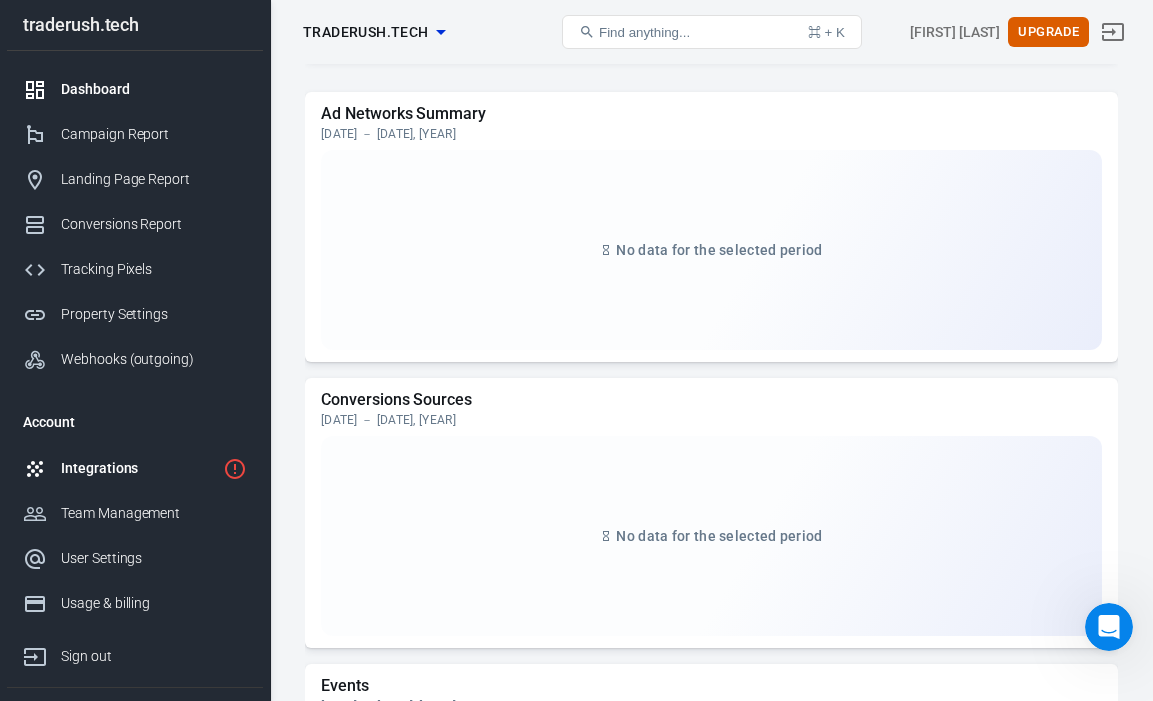 click on "Integrations" at bounding box center (138, 468) 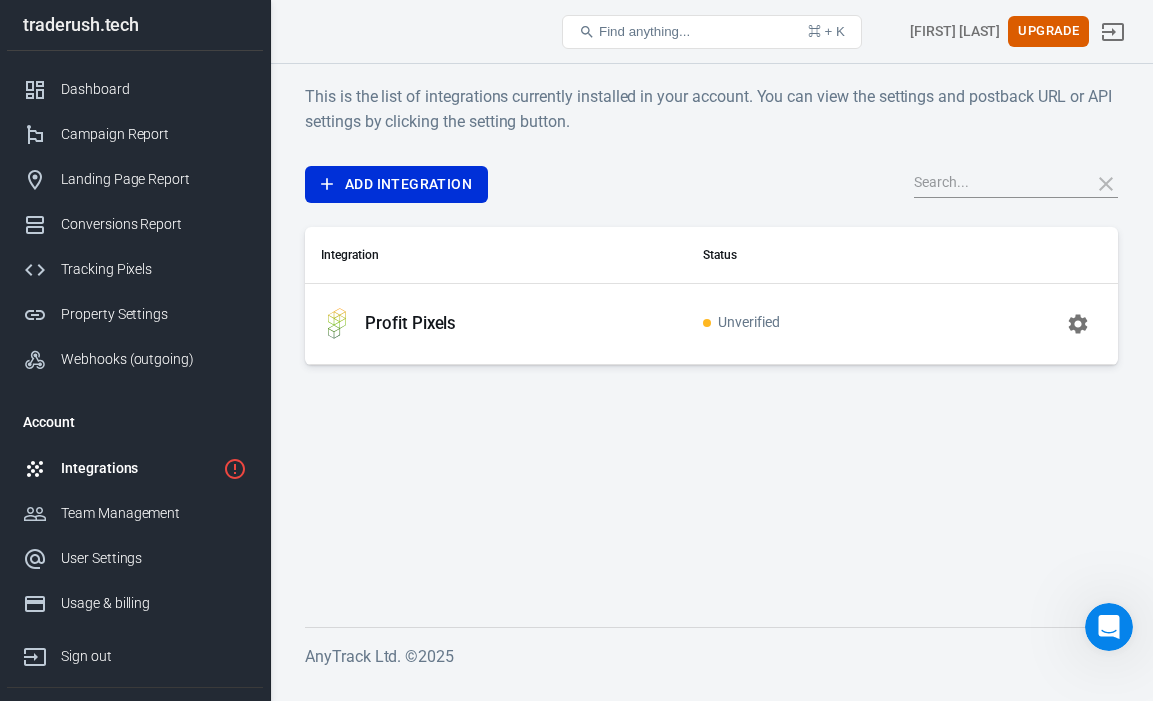 scroll, scrollTop: 0, scrollLeft: 0, axis: both 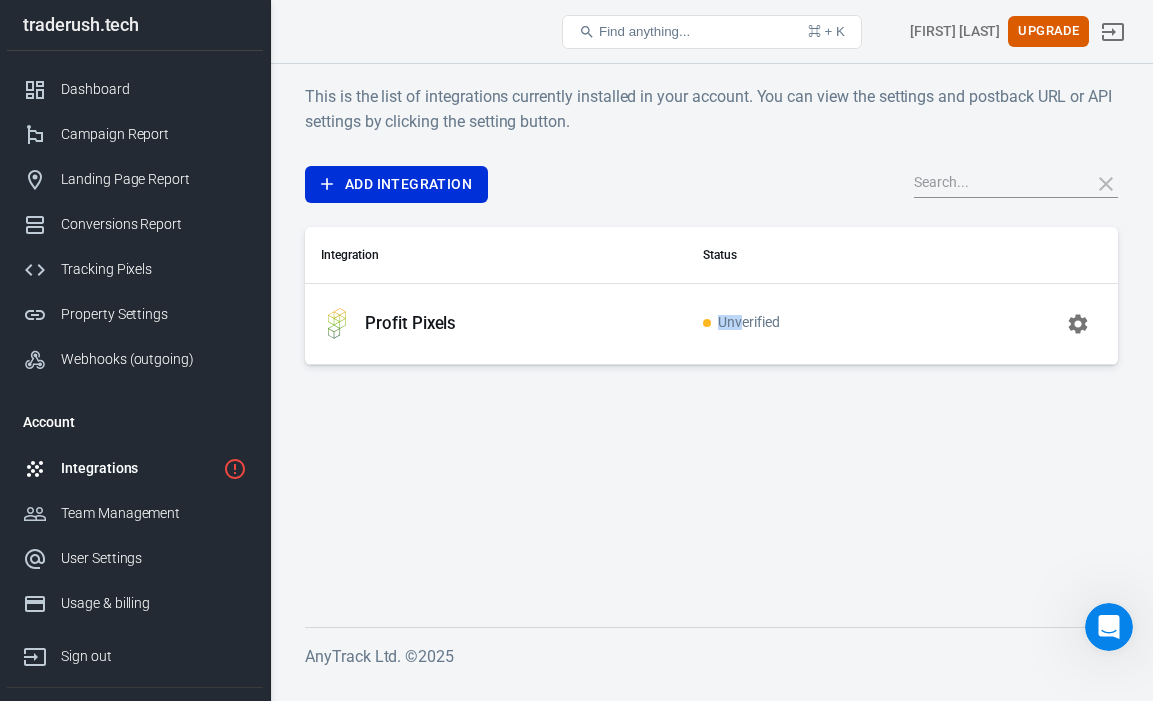 drag, startPoint x: 743, startPoint y: 315, endPoint x: 455, endPoint y: 317, distance: 288.00696 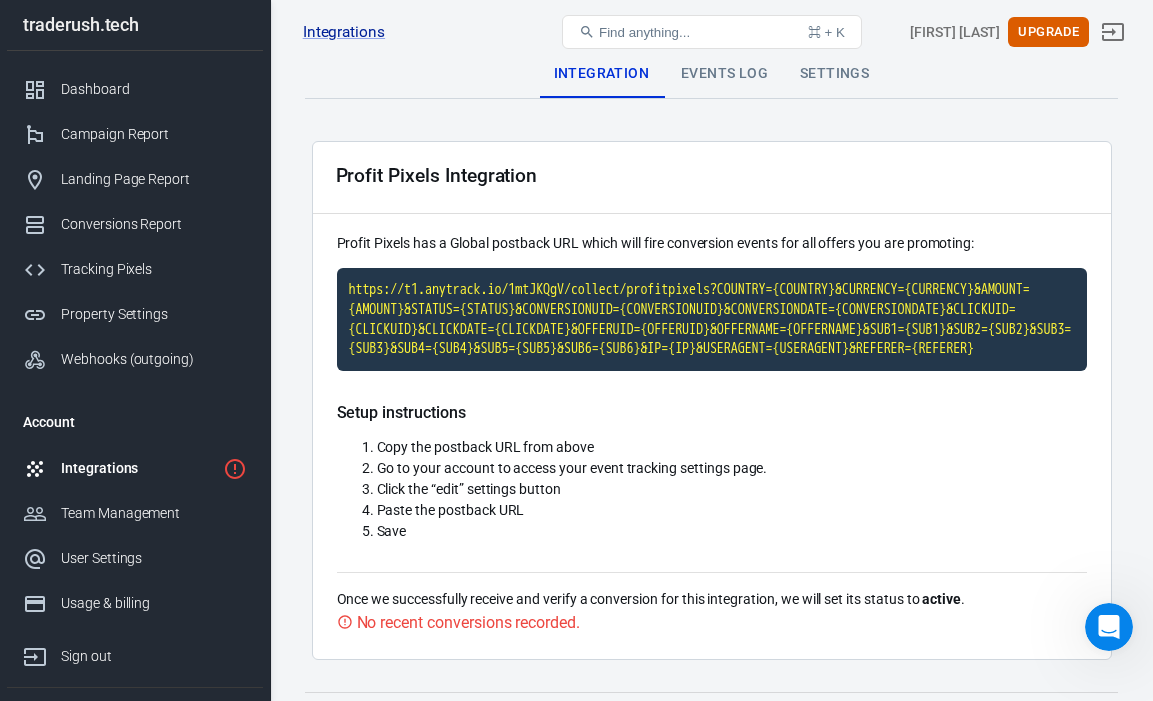 click on "Events Log" at bounding box center (724, 74) 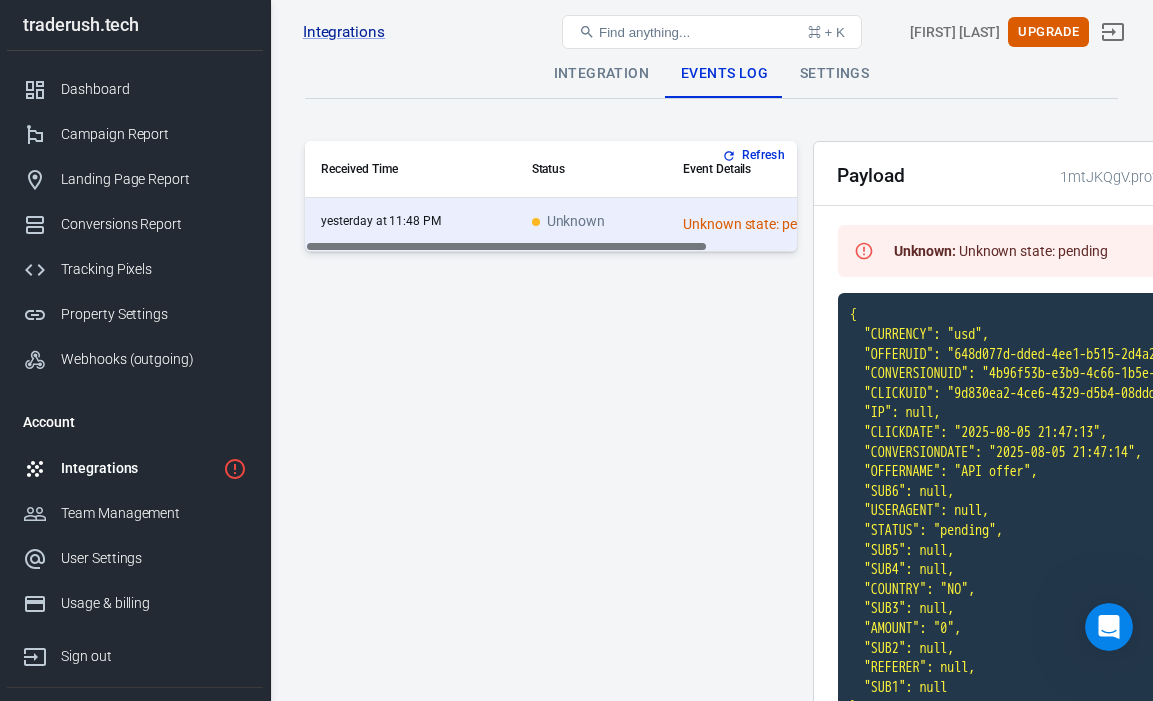 click on "Integration" at bounding box center (601, 74) 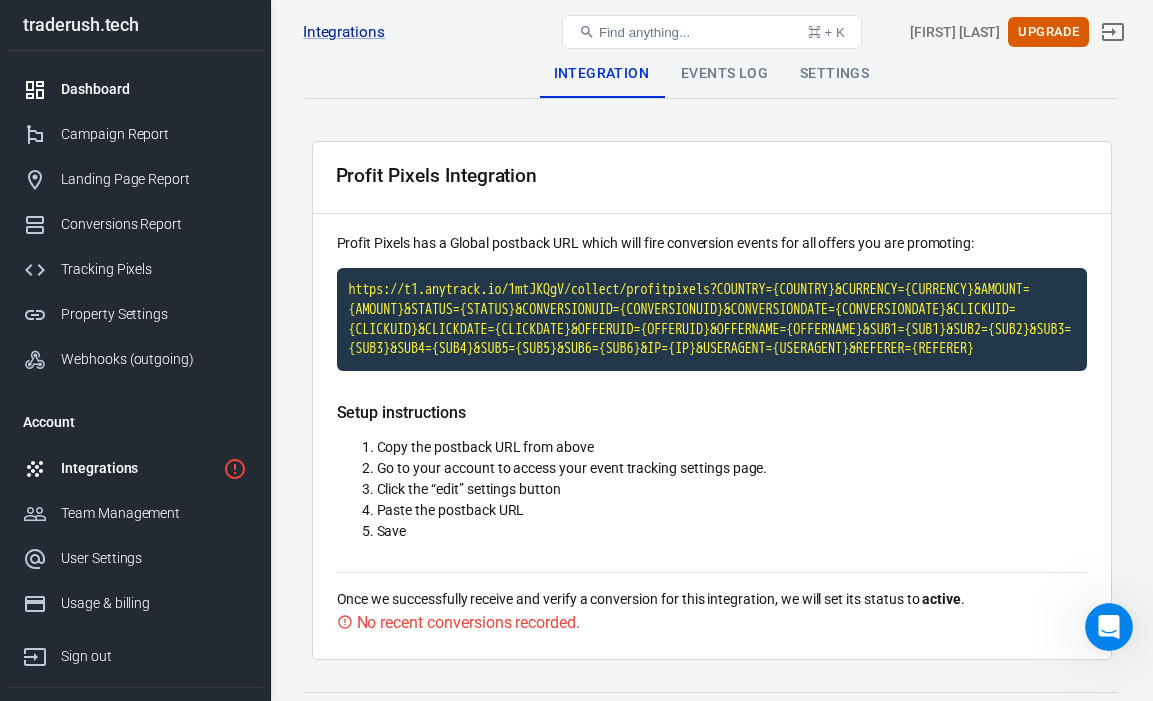 click on "Dashboard" at bounding box center [154, 89] 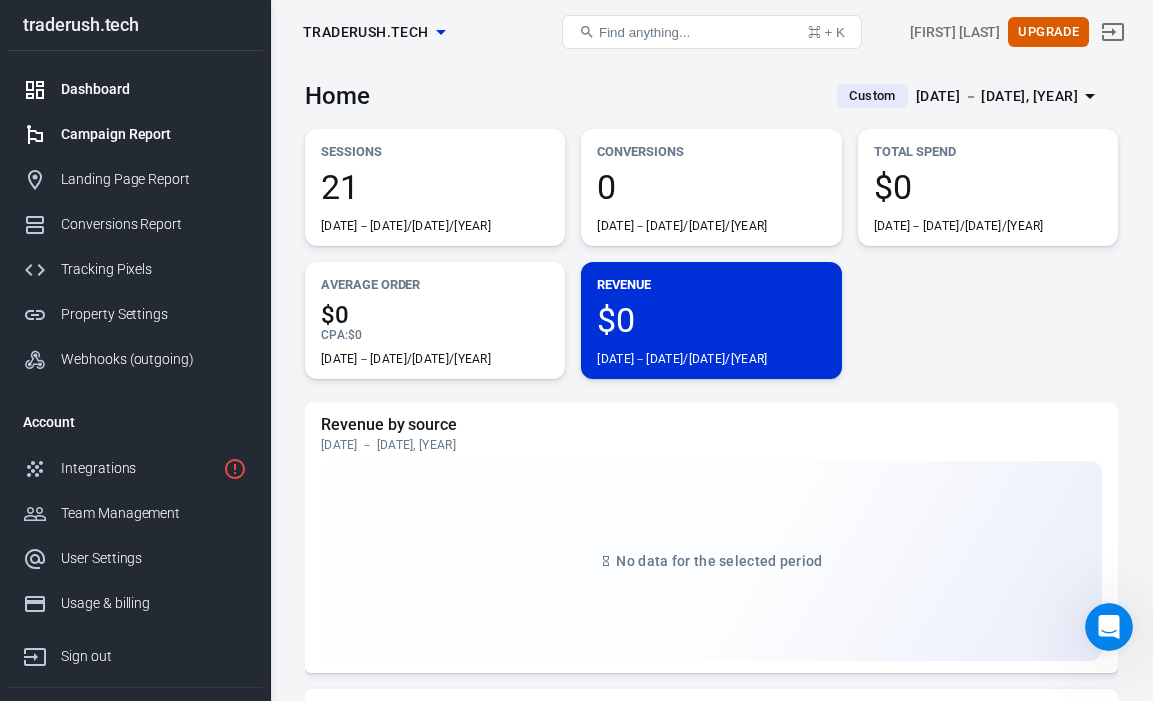click on "Campaign Report" at bounding box center [154, 134] 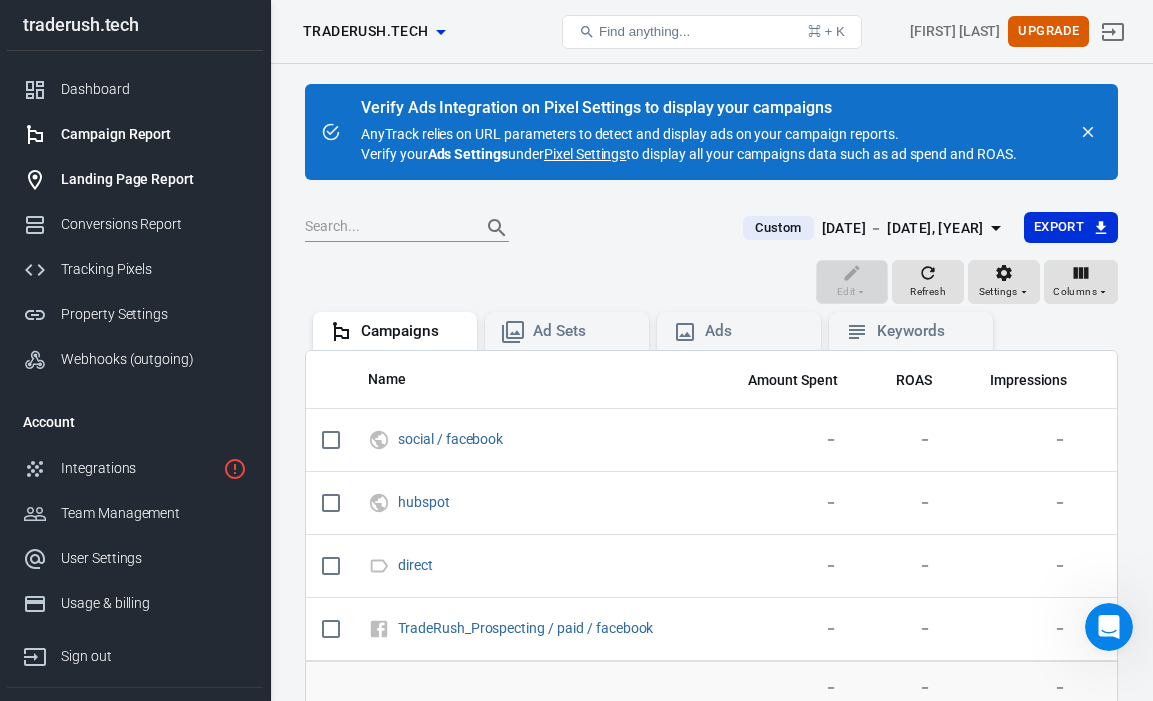 click on "Landing Page Report" at bounding box center (154, 179) 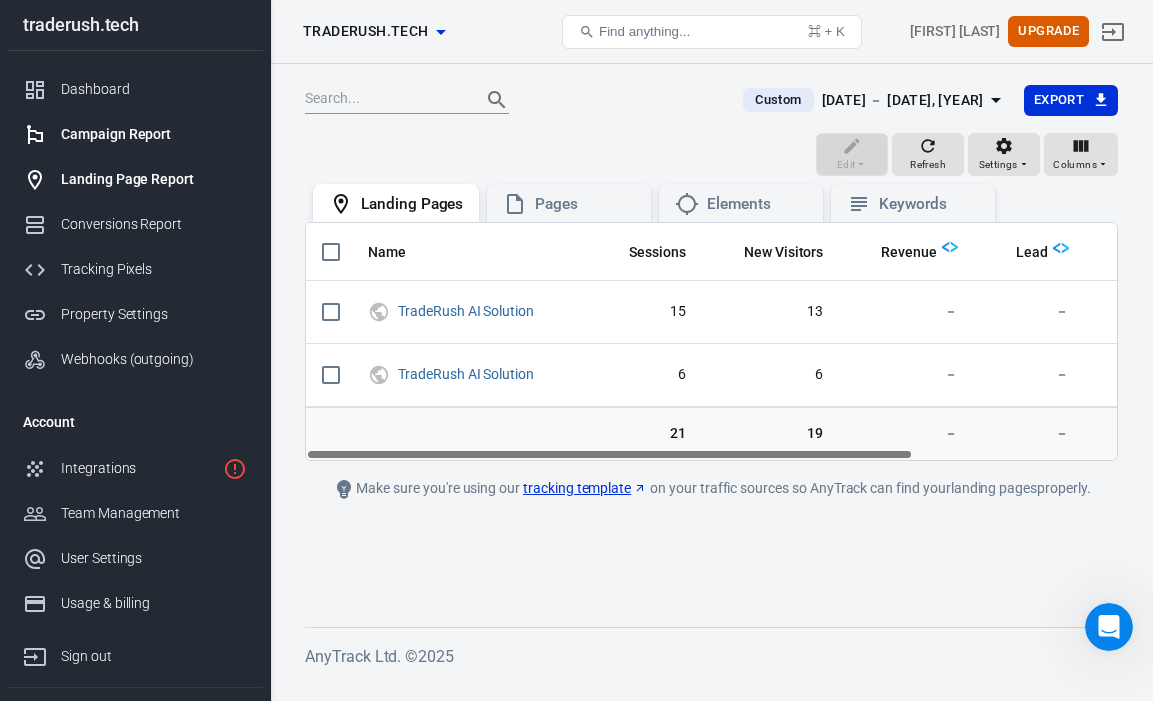 click on "Campaign Report" at bounding box center (135, 134) 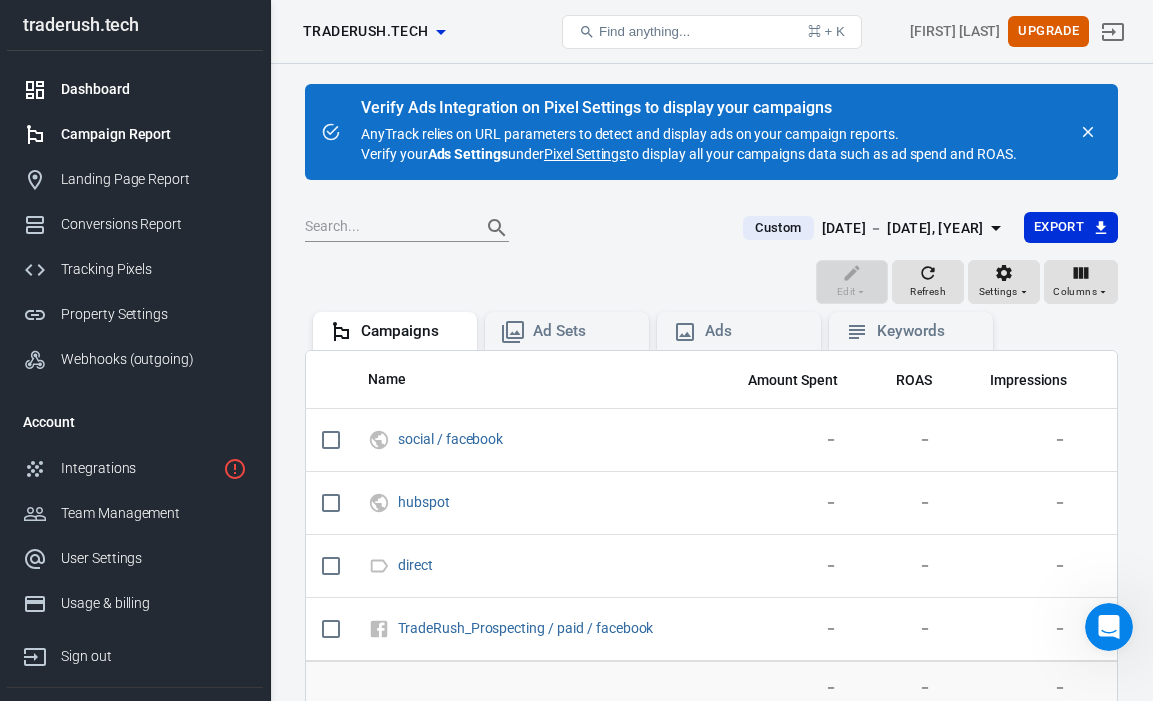 click on "Dashboard" at bounding box center (135, 89) 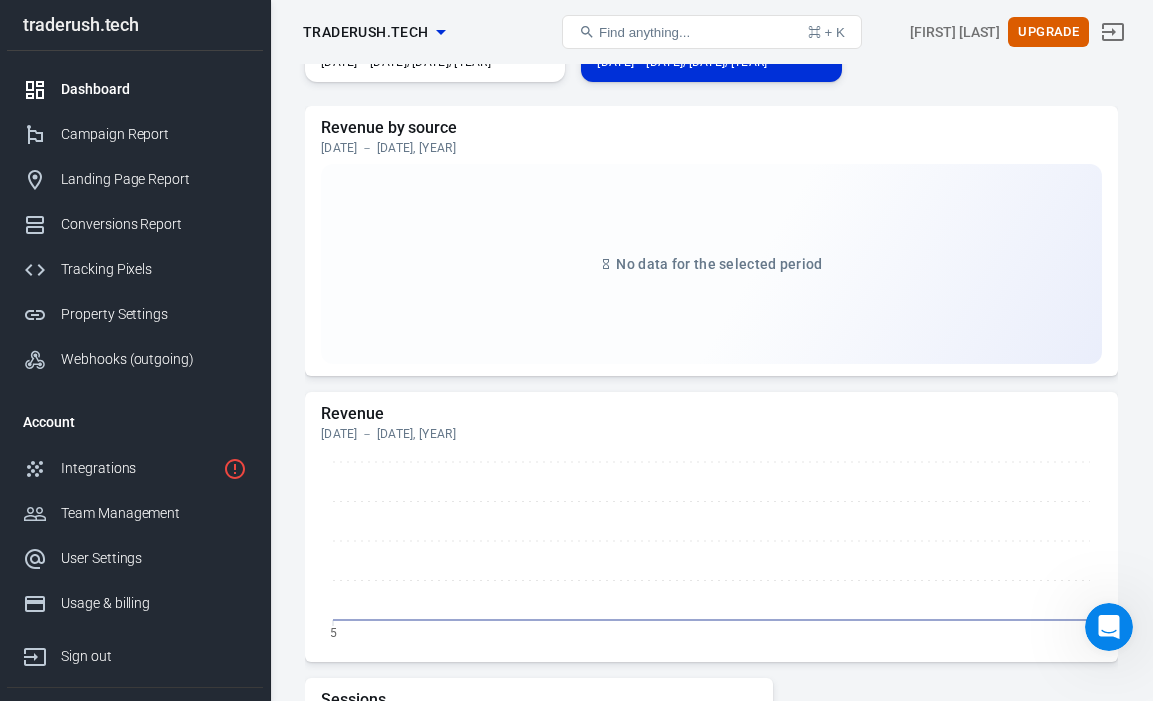 scroll, scrollTop: 237, scrollLeft: 0, axis: vertical 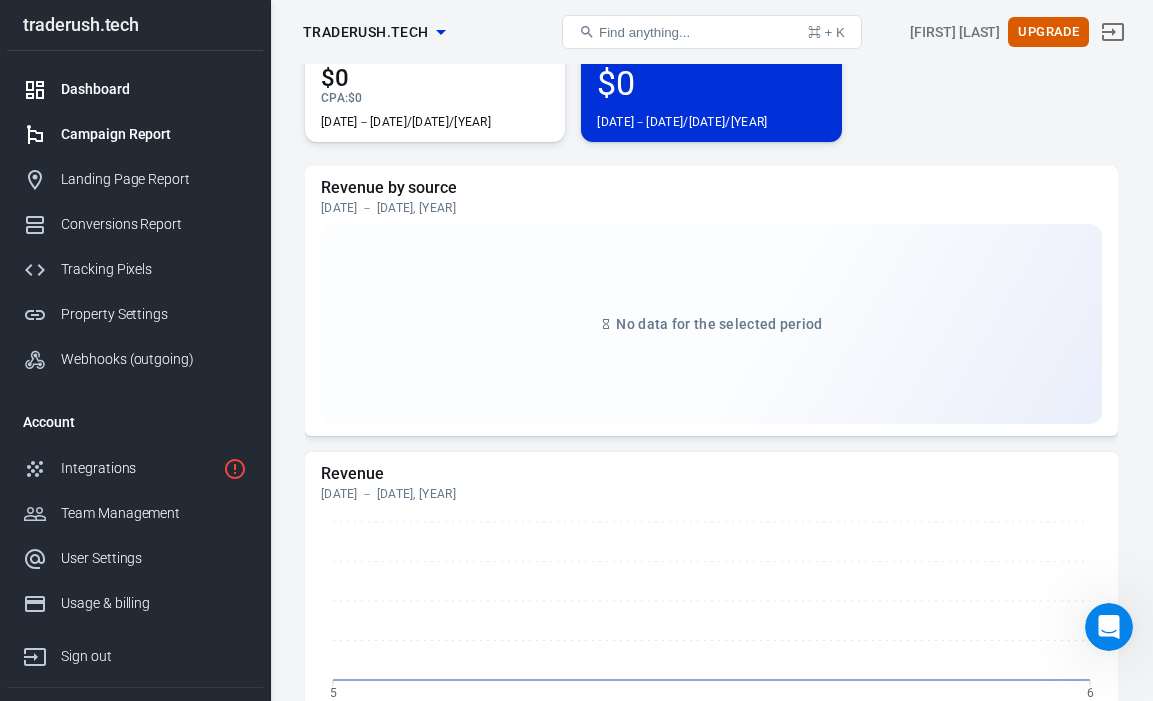click on "Campaign Report" at bounding box center (135, 134) 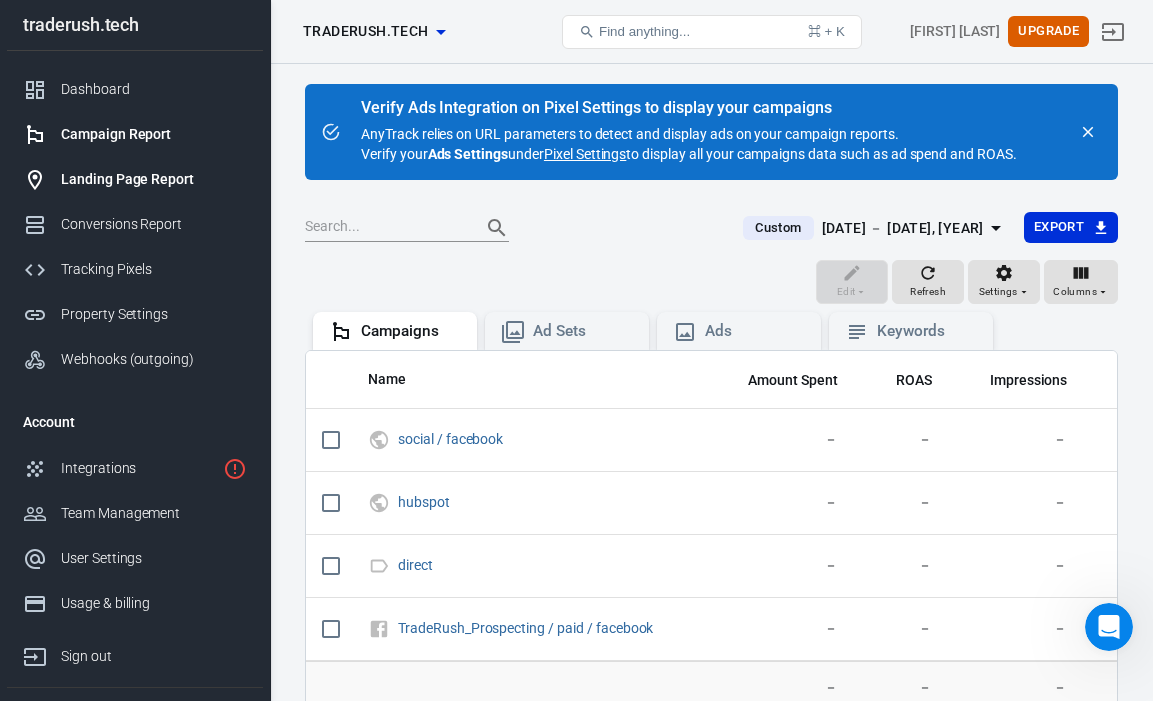 scroll, scrollTop: 0, scrollLeft: 0, axis: both 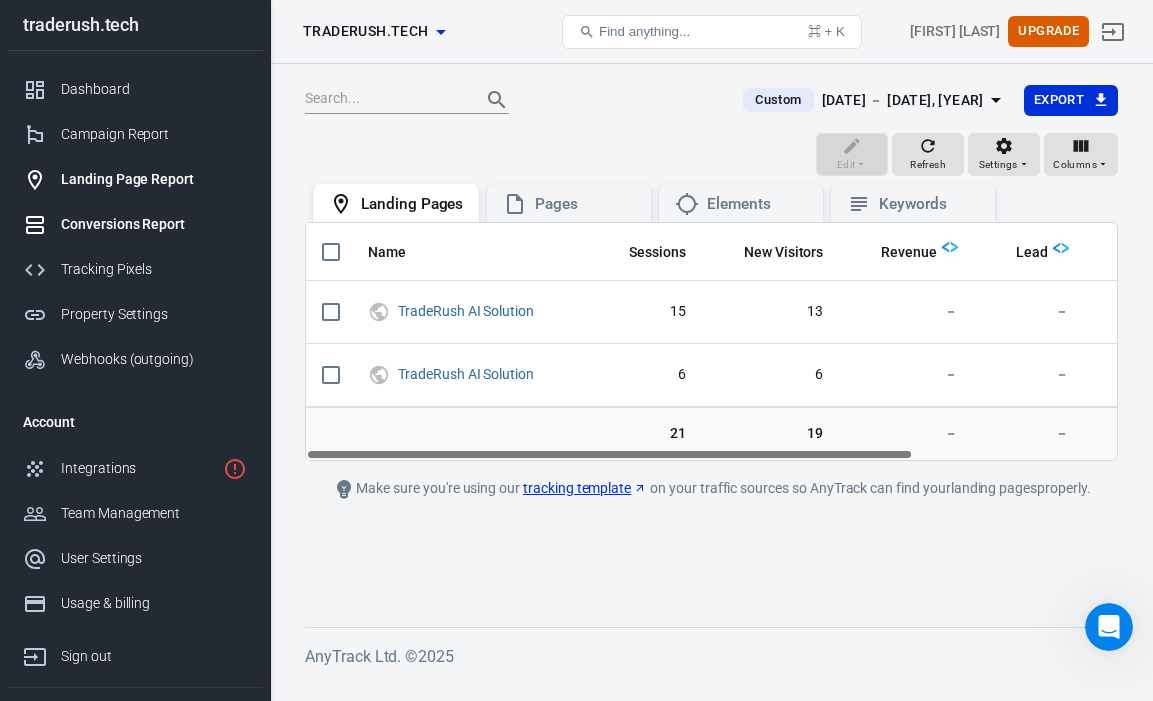 click on "Conversions Report" at bounding box center (154, 224) 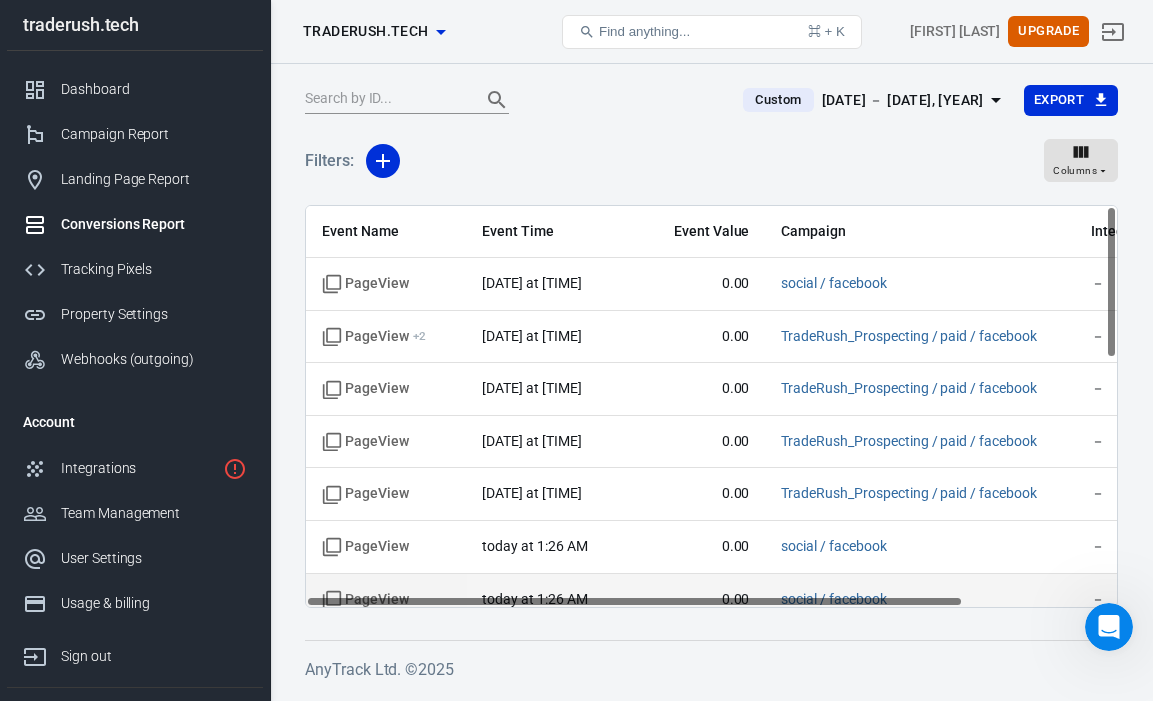 scroll, scrollTop: 0, scrollLeft: 1, axis: horizontal 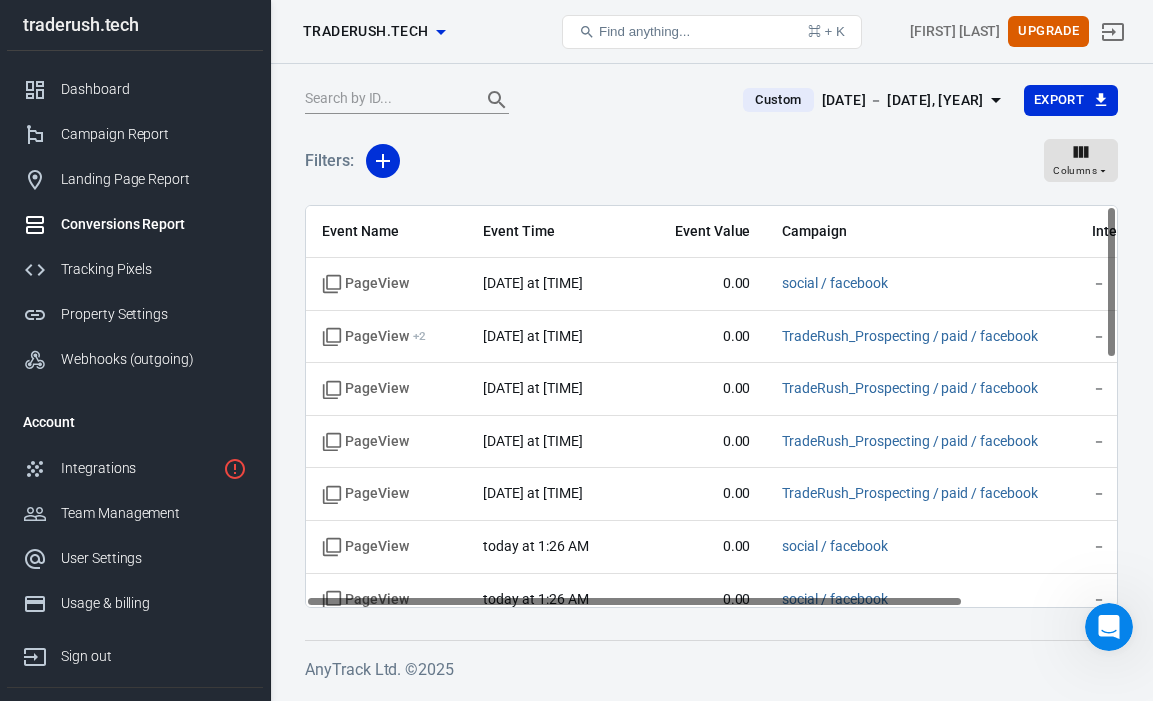 drag, startPoint x: 611, startPoint y: 595, endPoint x: 581, endPoint y: 539, distance: 63.529522 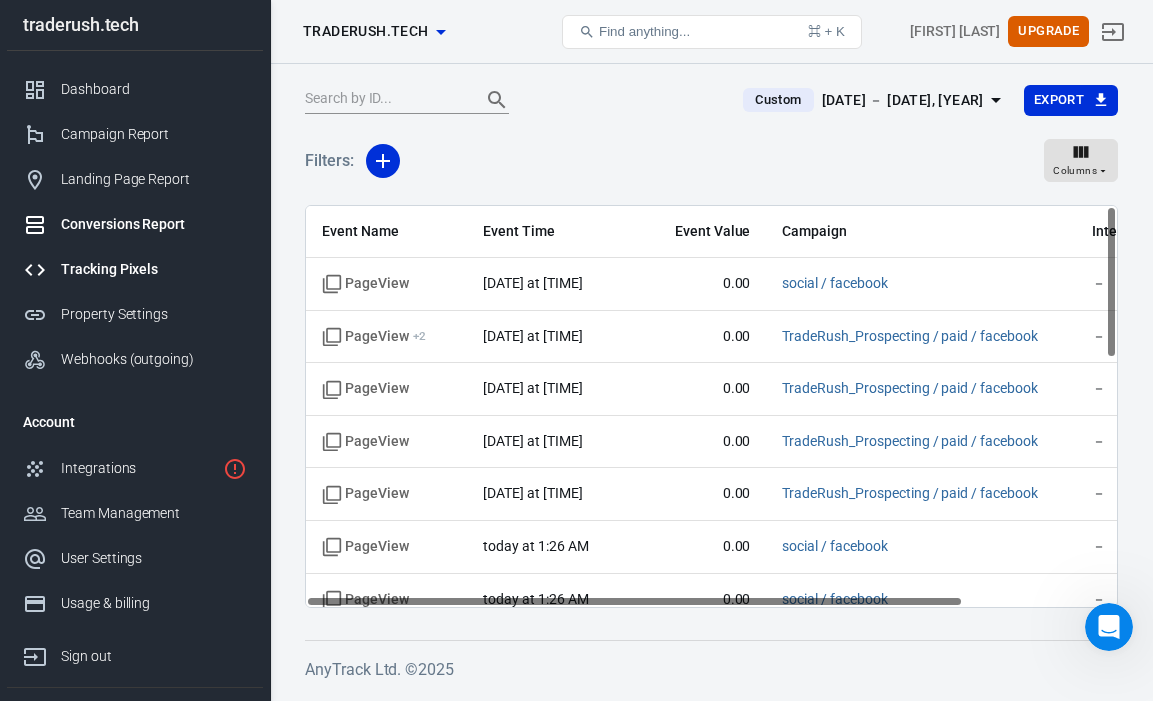 click on "Tracking Pixels" at bounding box center (154, 269) 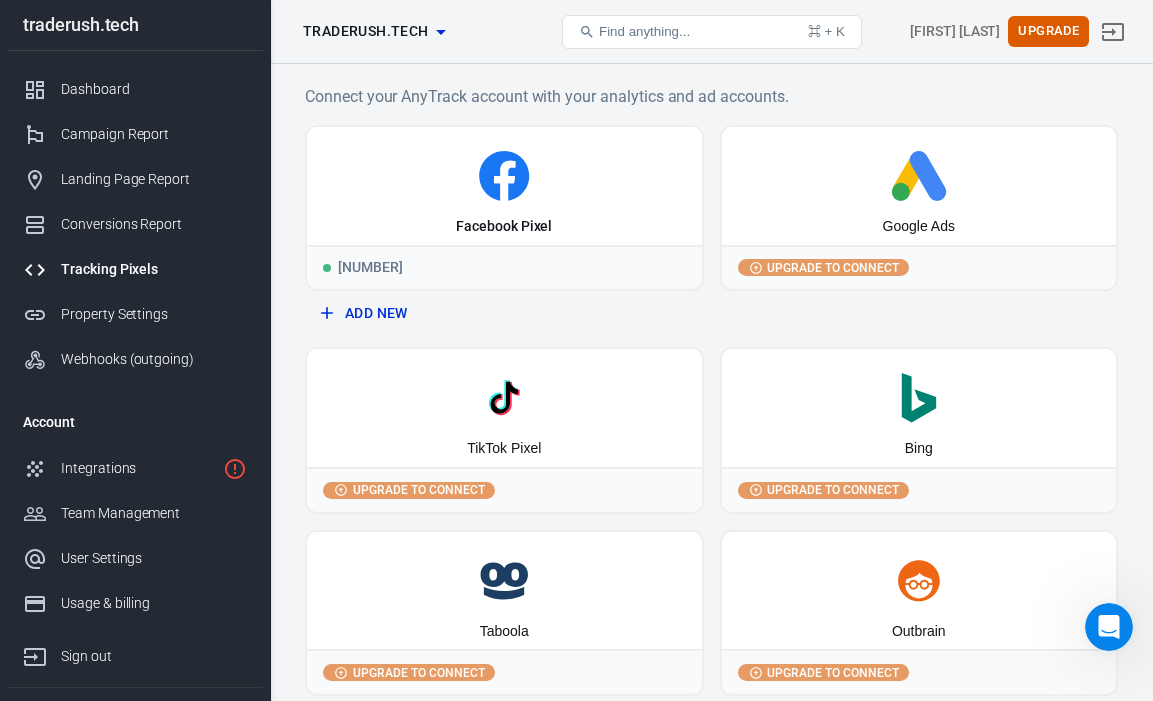 scroll, scrollTop: 0, scrollLeft: 0, axis: both 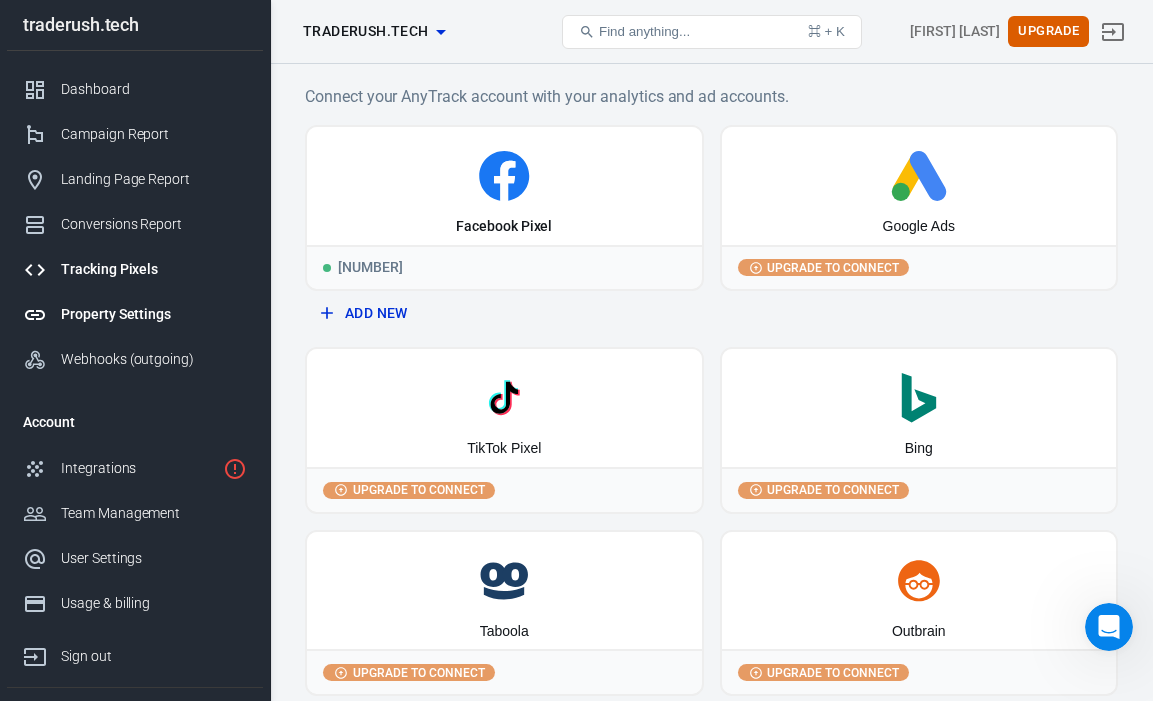 click on "Property Settings" at bounding box center [135, 314] 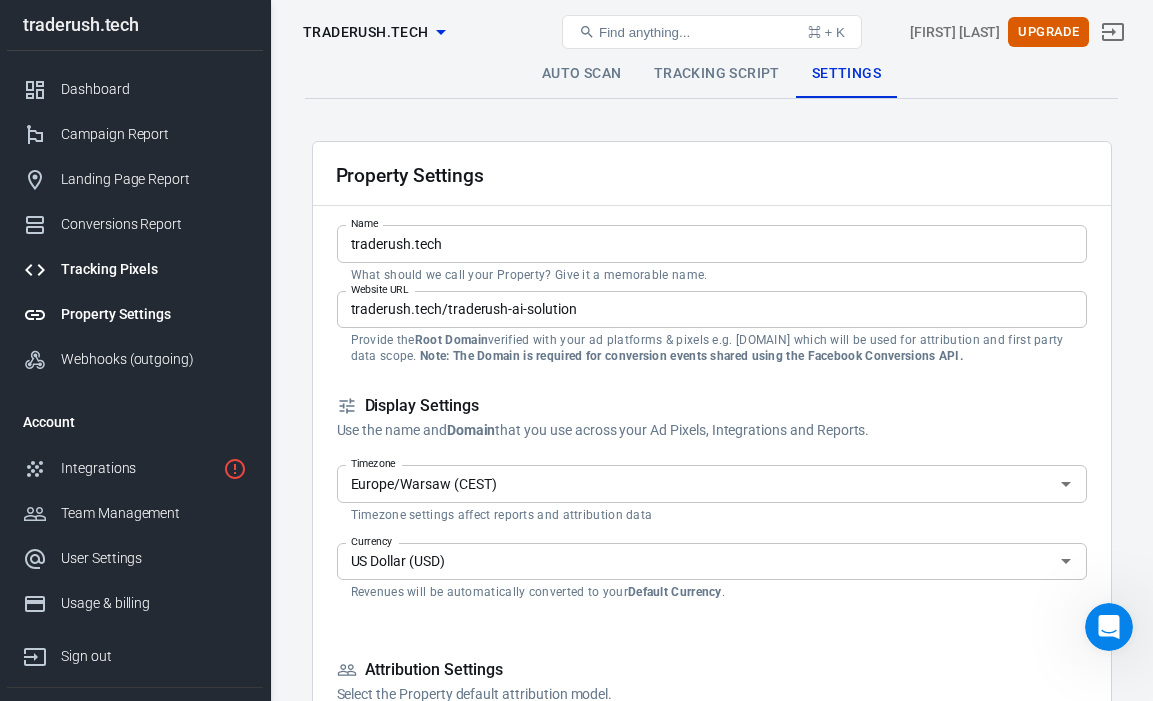 click on "Tracking Pixels" at bounding box center [154, 269] 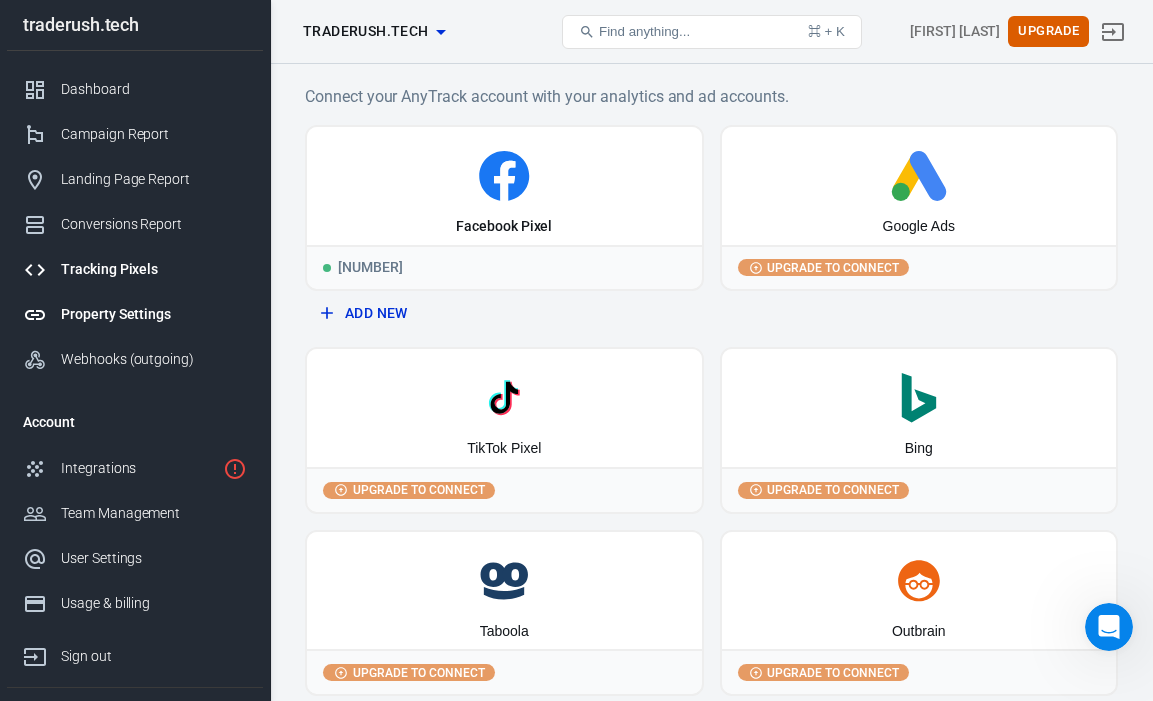 click on "Property Settings" at bounding box center [154, 314] 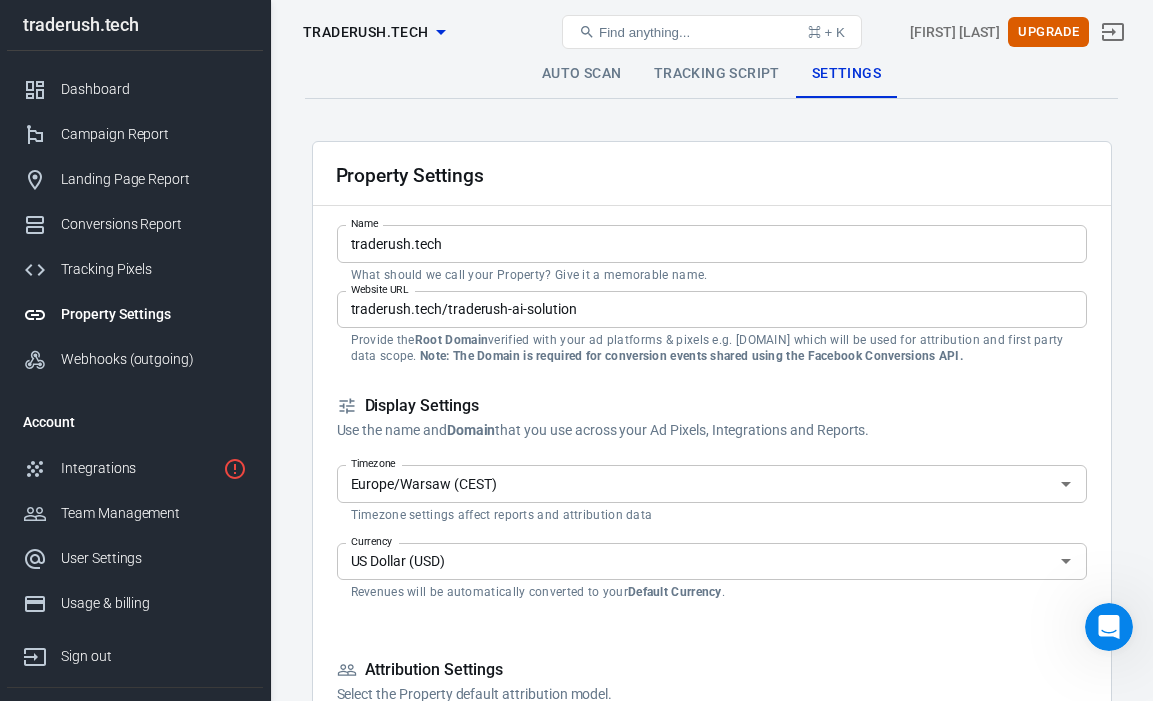 scroll, scrollTop: 0, scrollLeft: 0, axis: both 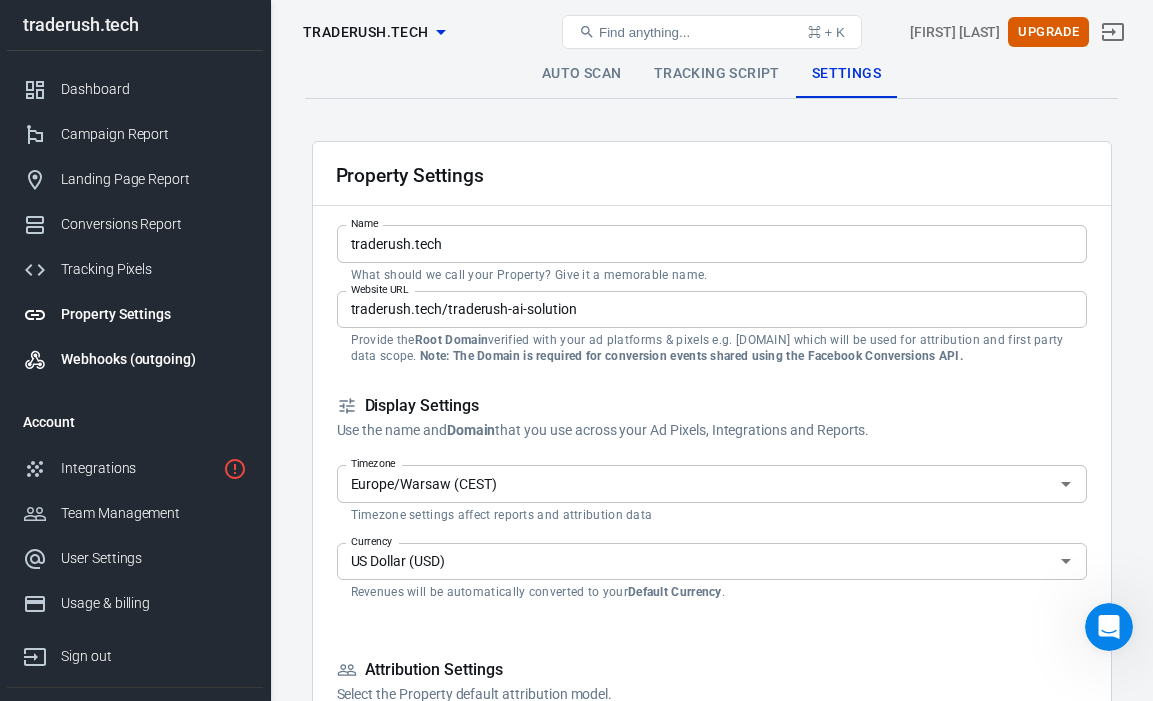 click on "Webhooks (outgoing)" at bounding box center [154, 359] 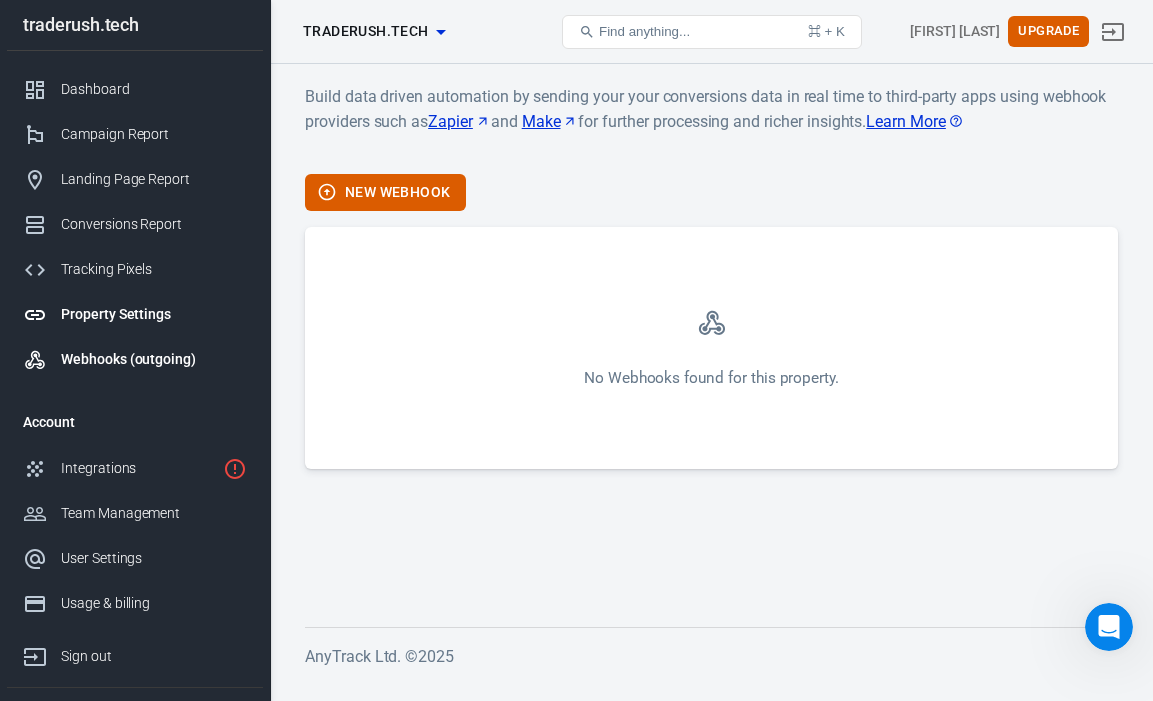 click on "Property Settings" at bounding box center (154, 314) 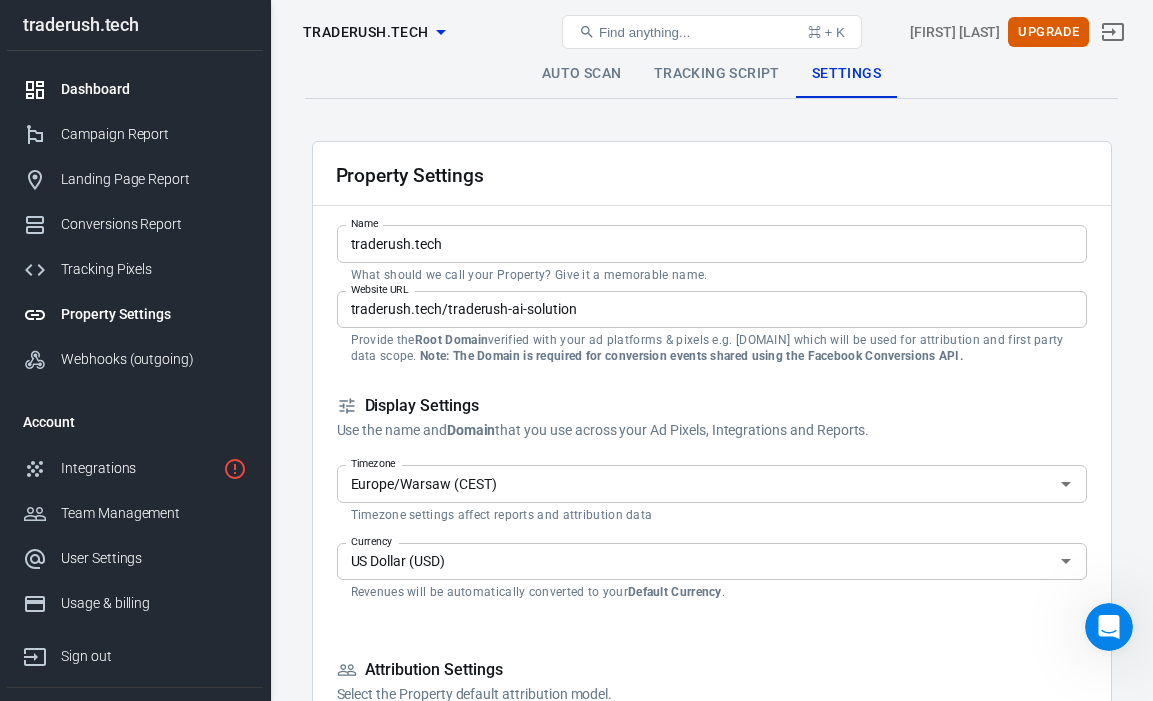 click on "Dashboard" at bounding box center (135, 89) 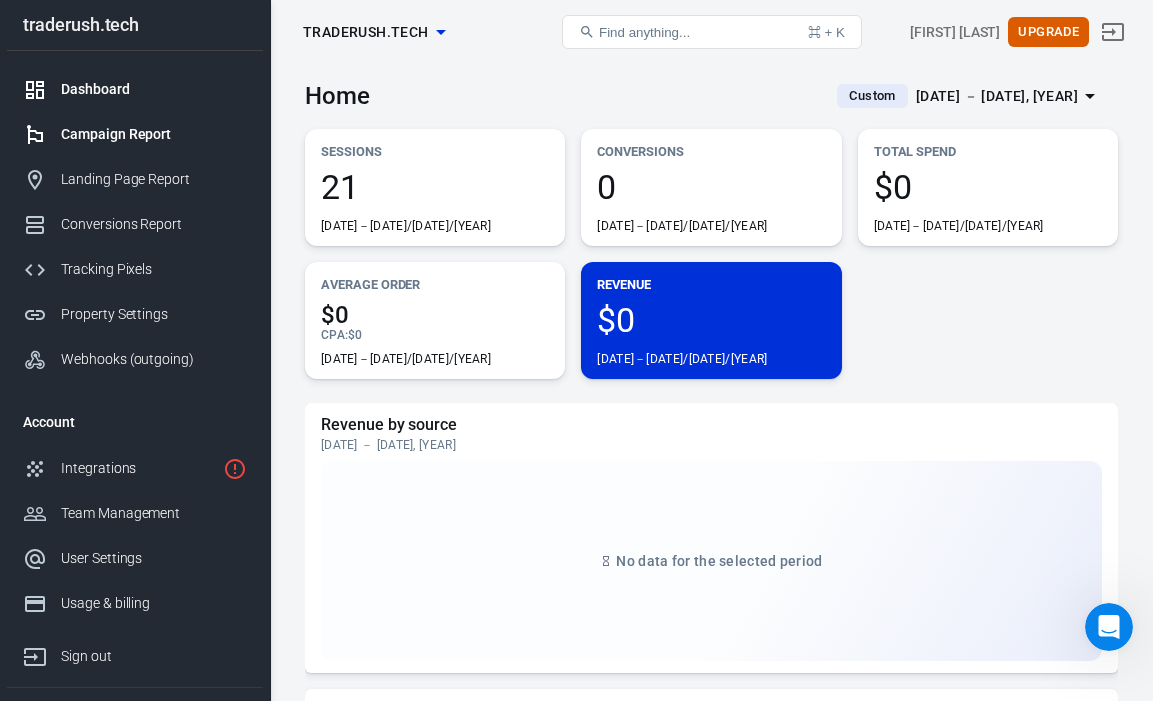 click on "Campaign Report" at bounding box center (154, 134) 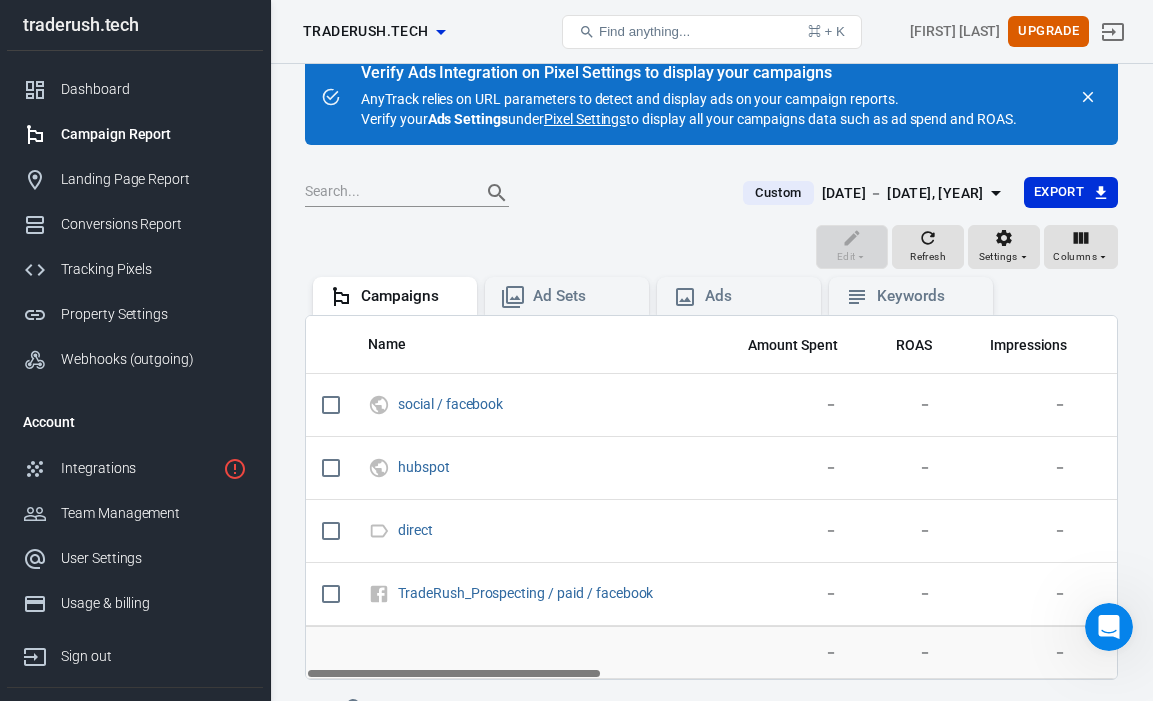 scroll, scrollTop: 38, scrollLeft: 0, axis: vertical 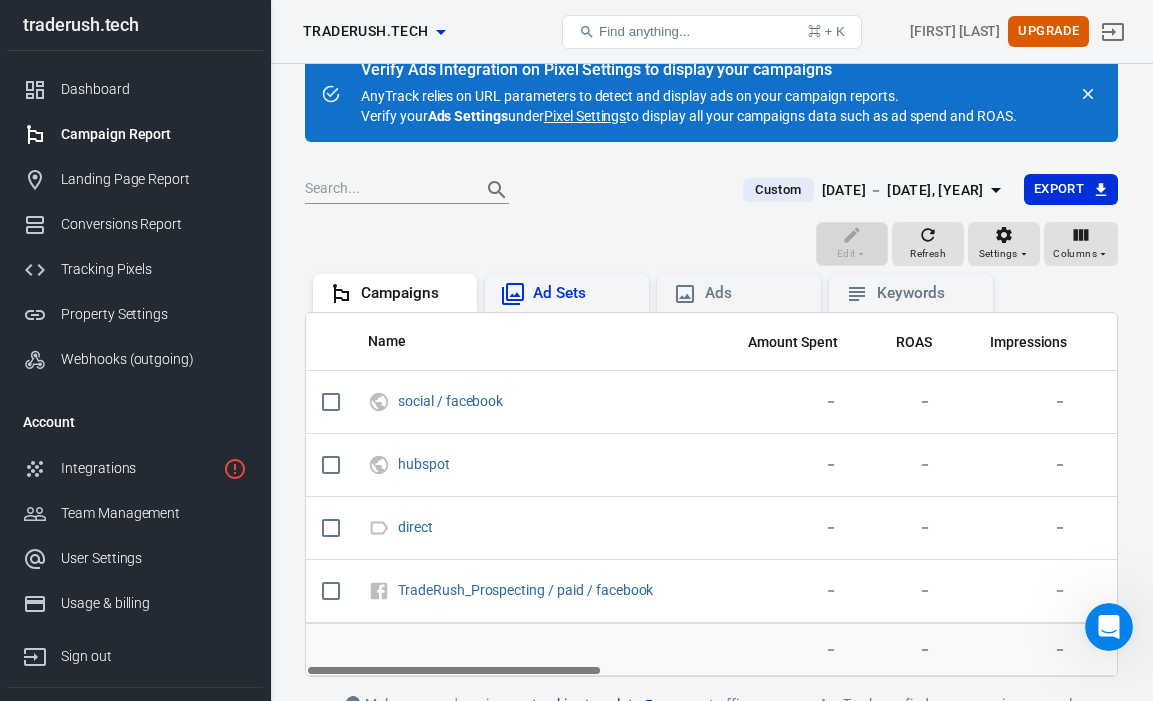 click on "Ad Sets" at bounding box center (583, 293) 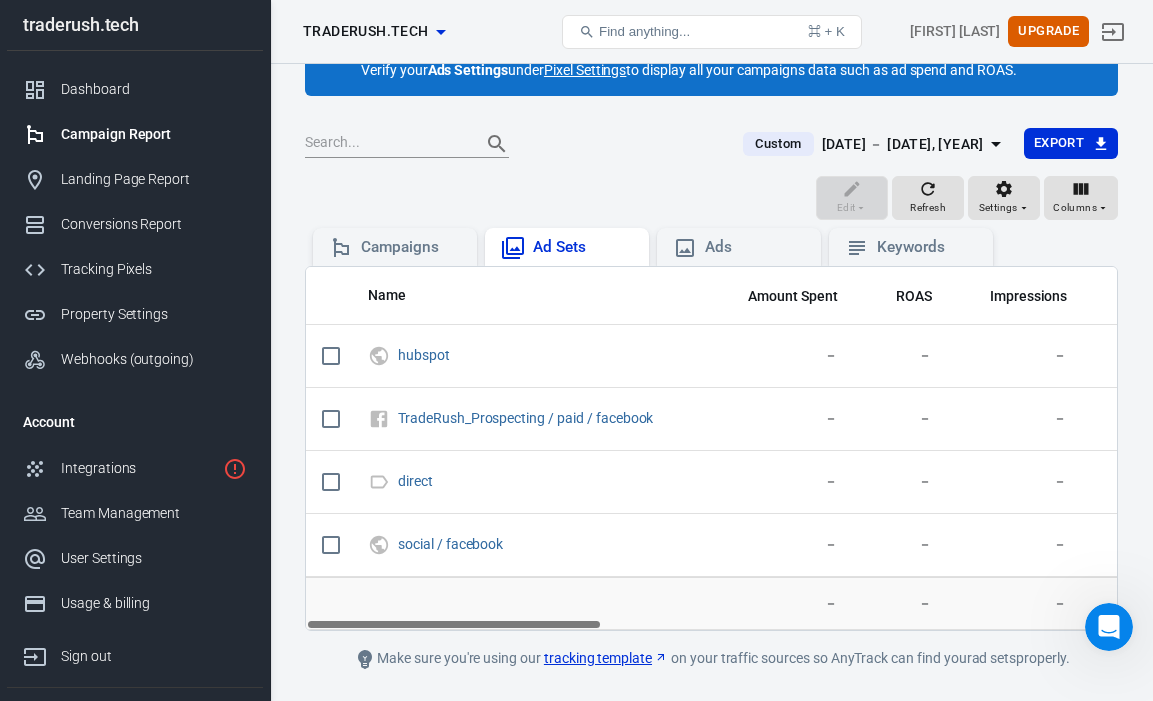 scroll, scrollTop: 85, scrollLeft: 0, axis: vertical 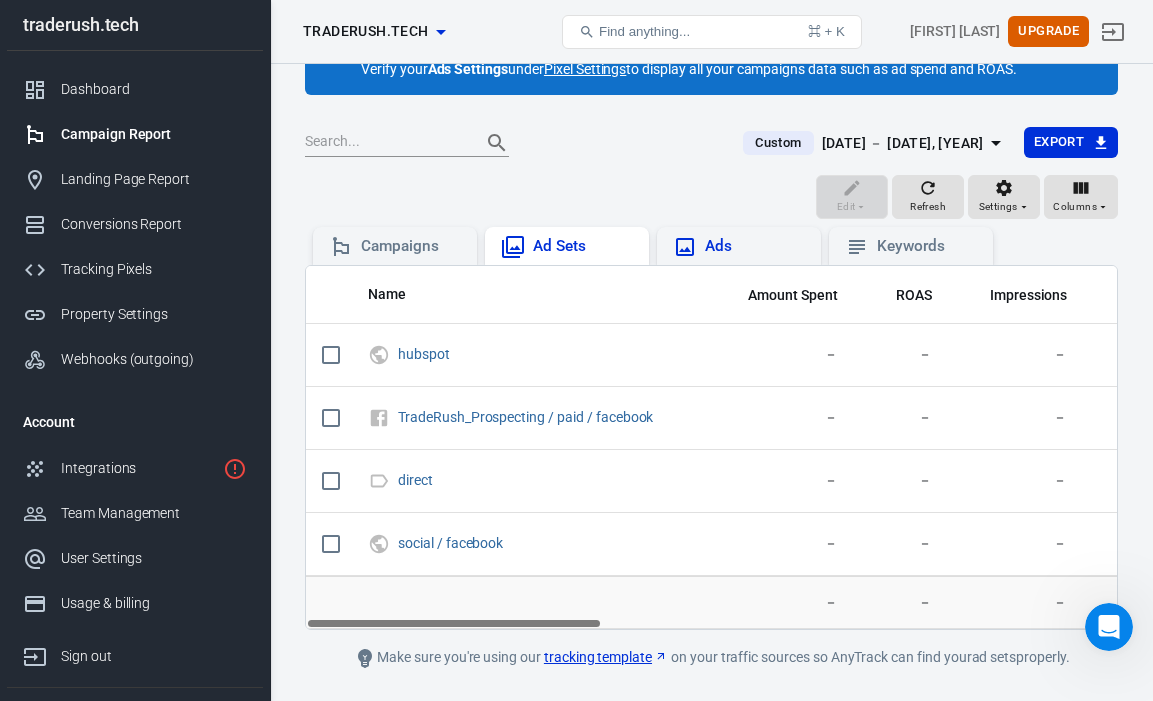 click on "Ads" at bounding box center [755, 246] 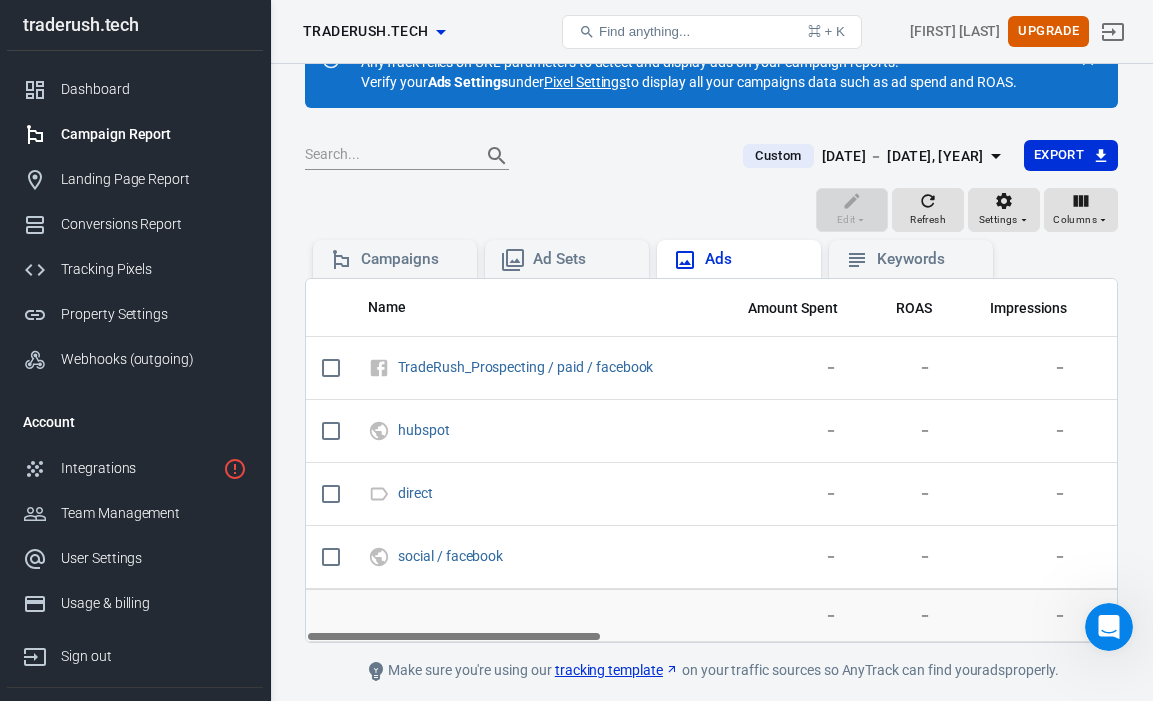 scroll, scrollTop: 80, scrollLeft: 0, axis: vertical 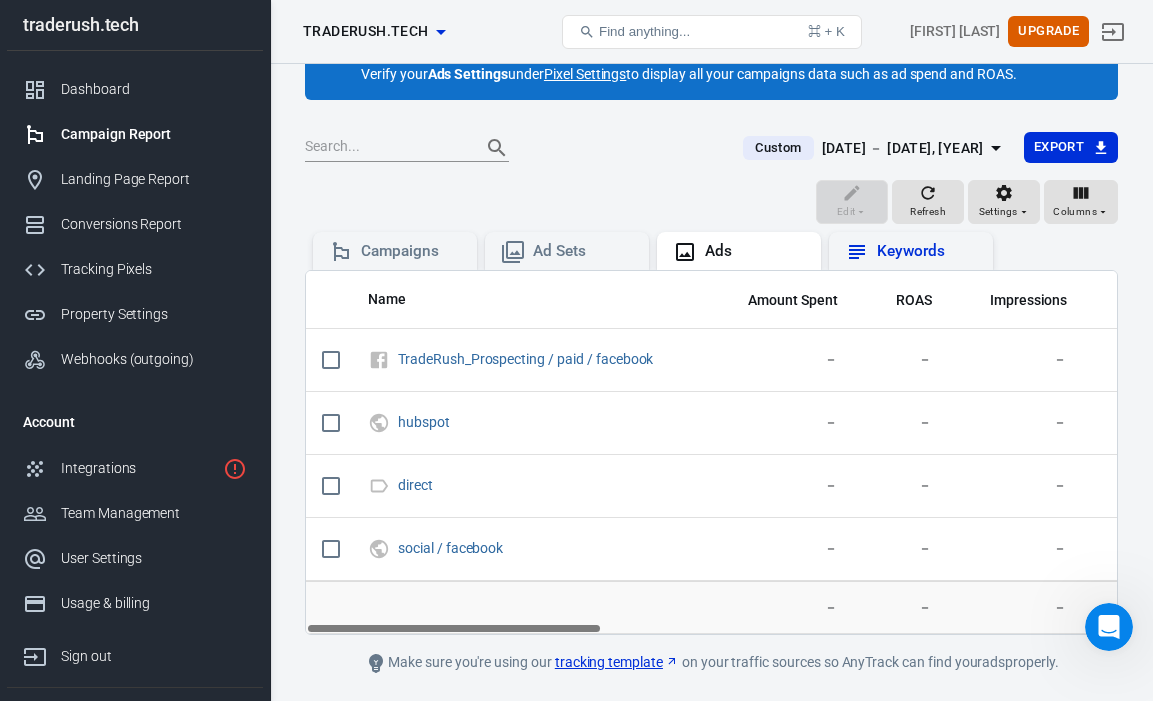 click on "Keywords" at bounding box center [927, 251] 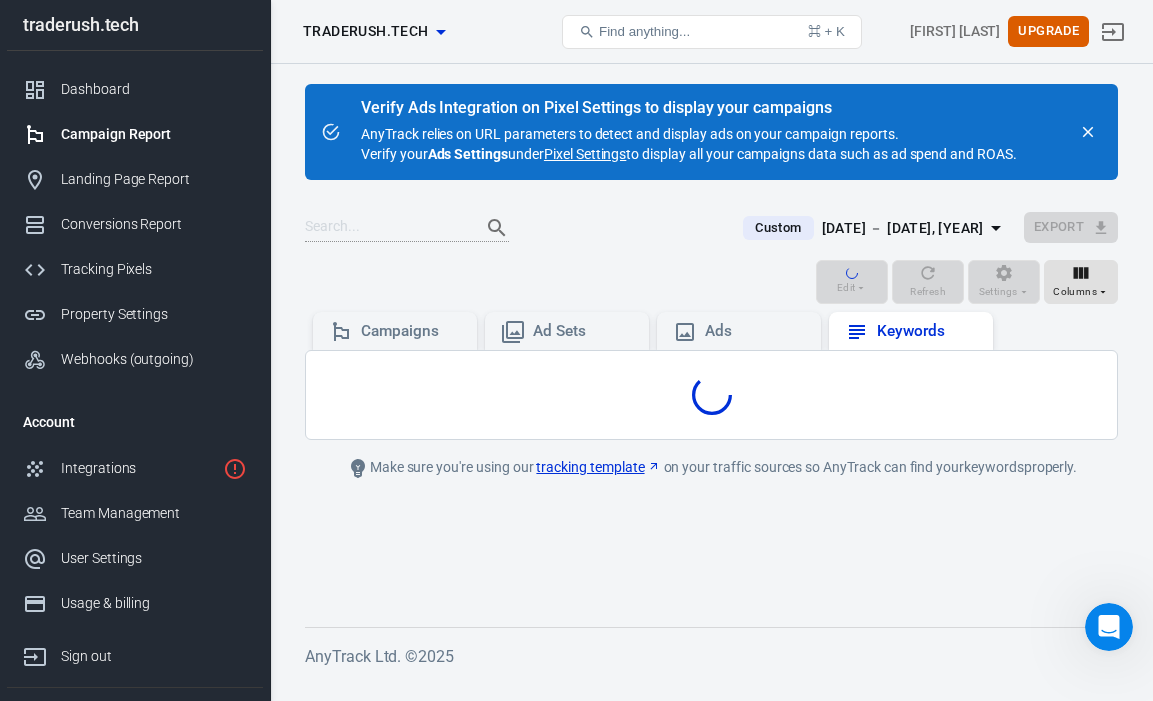 scroll, scrollTop: 0, scrollLeft: 0, axis: both 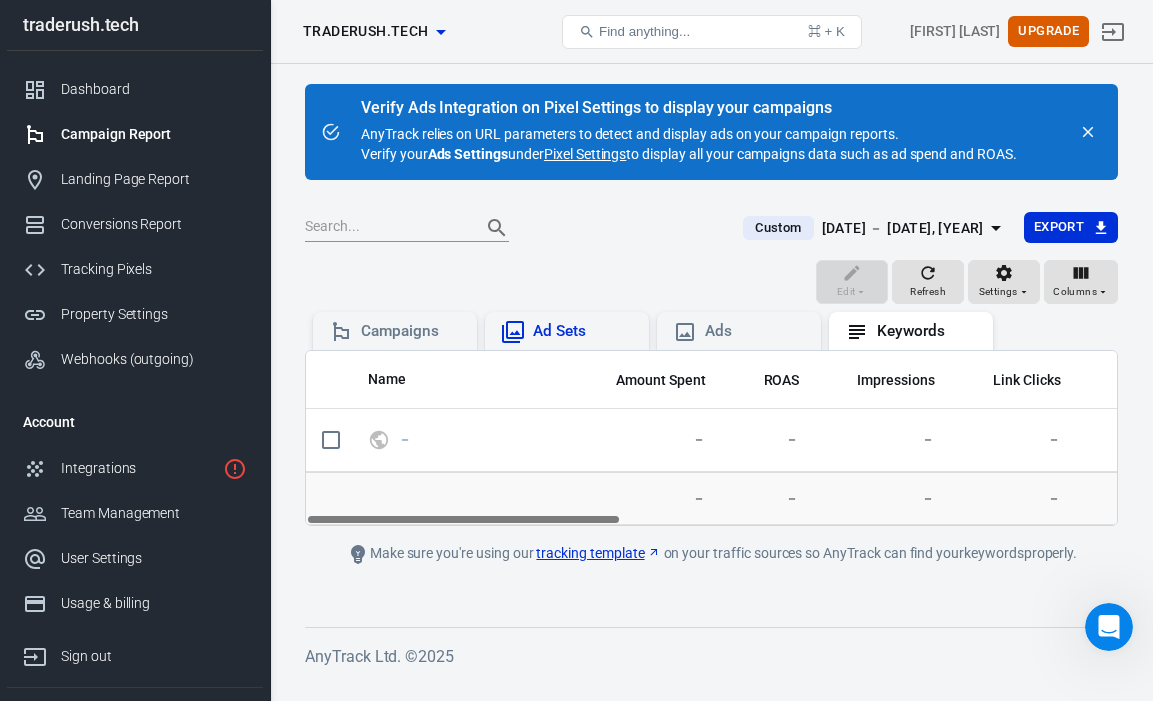 click on "Ad Sets" at bounding box center [567, 332] 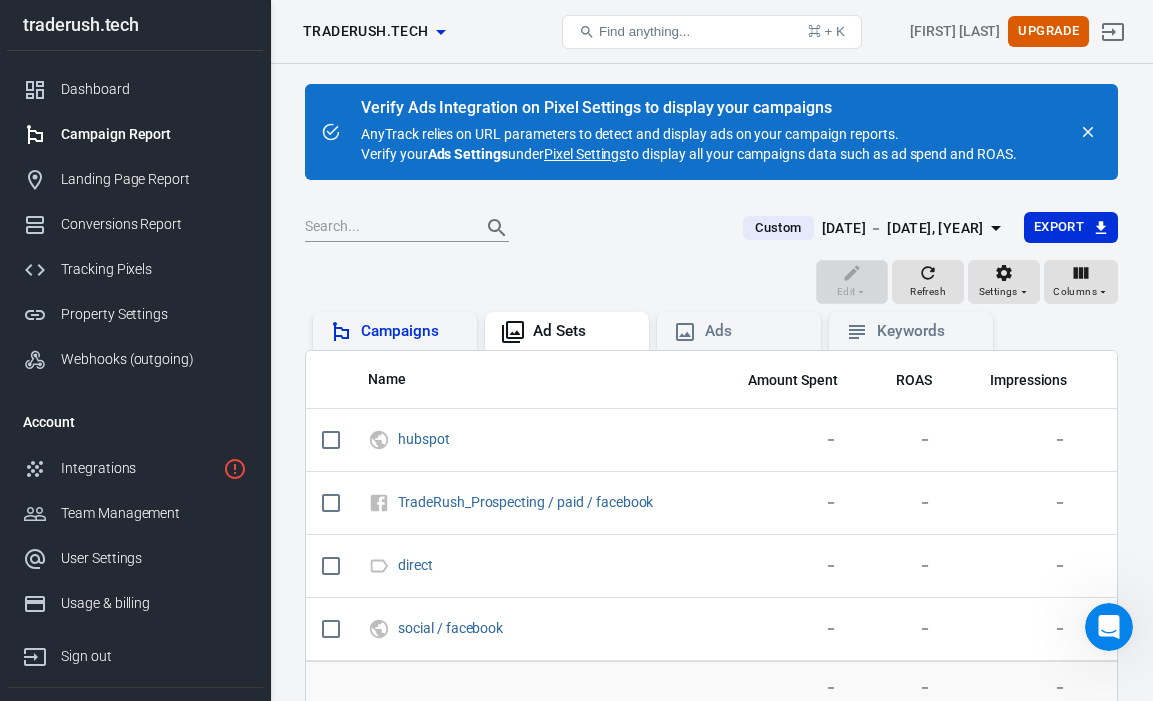 click on "Campaigns" at bounding box center (411, 331) 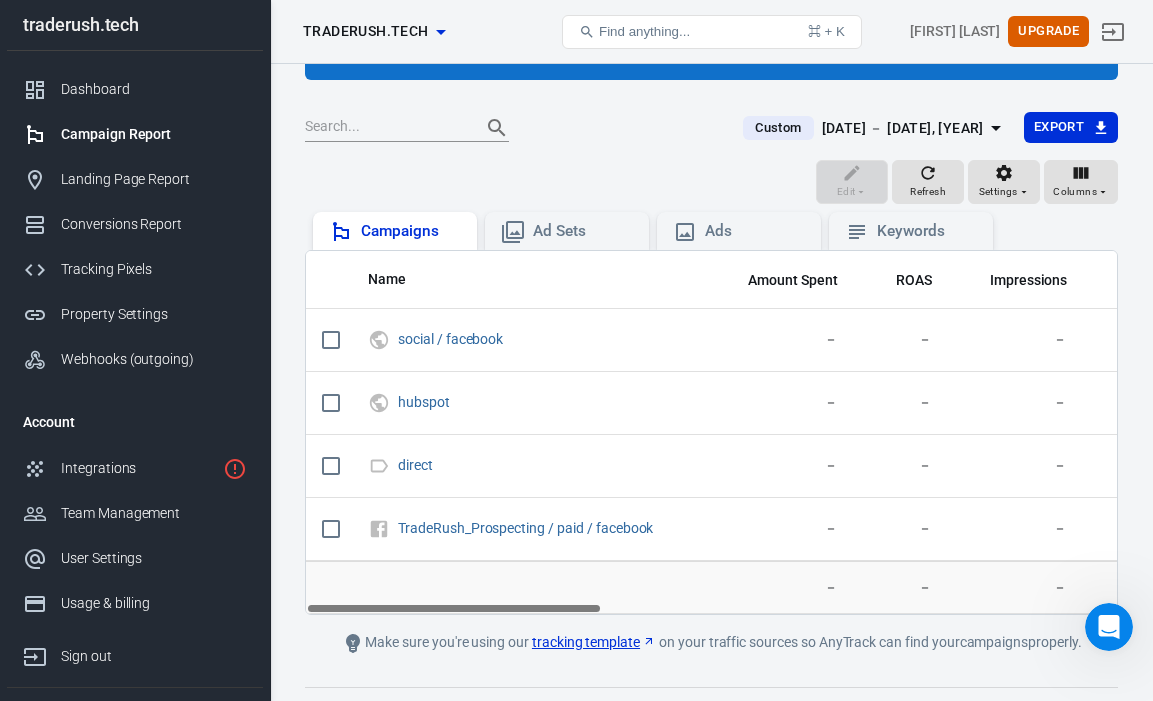 scroll, scrollTop: 101, scrollLeft: 0, axis: vertical 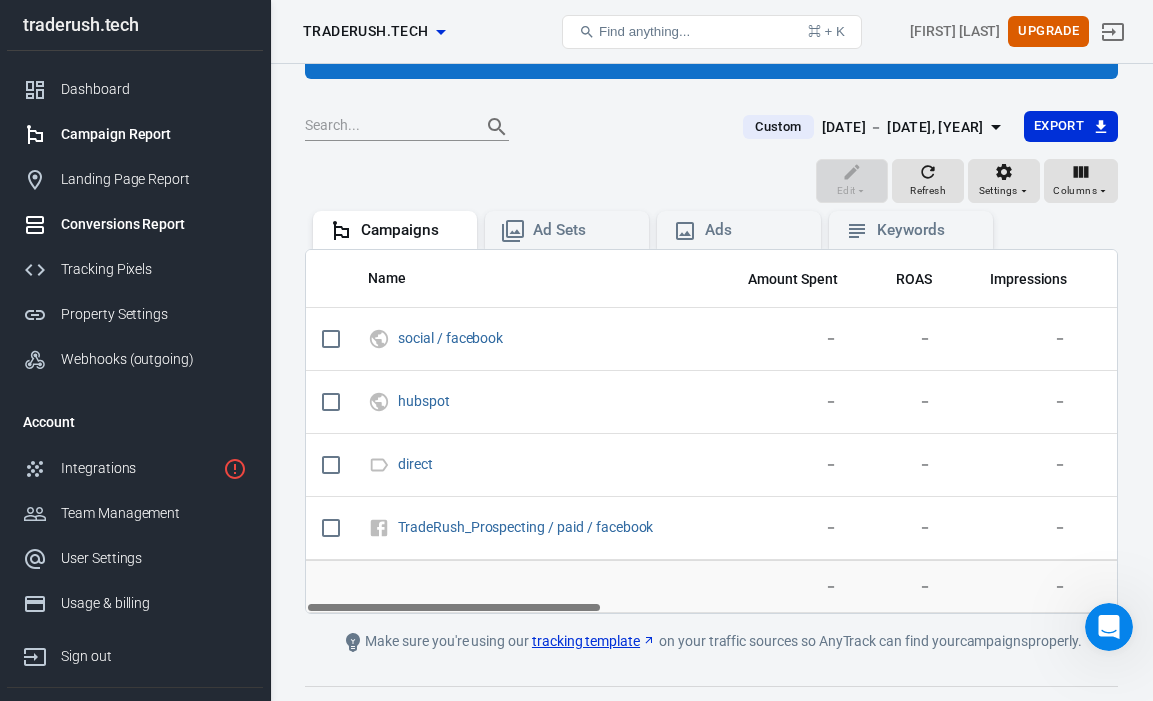 click on "Conversions Report" at bounding box center [135, 224] 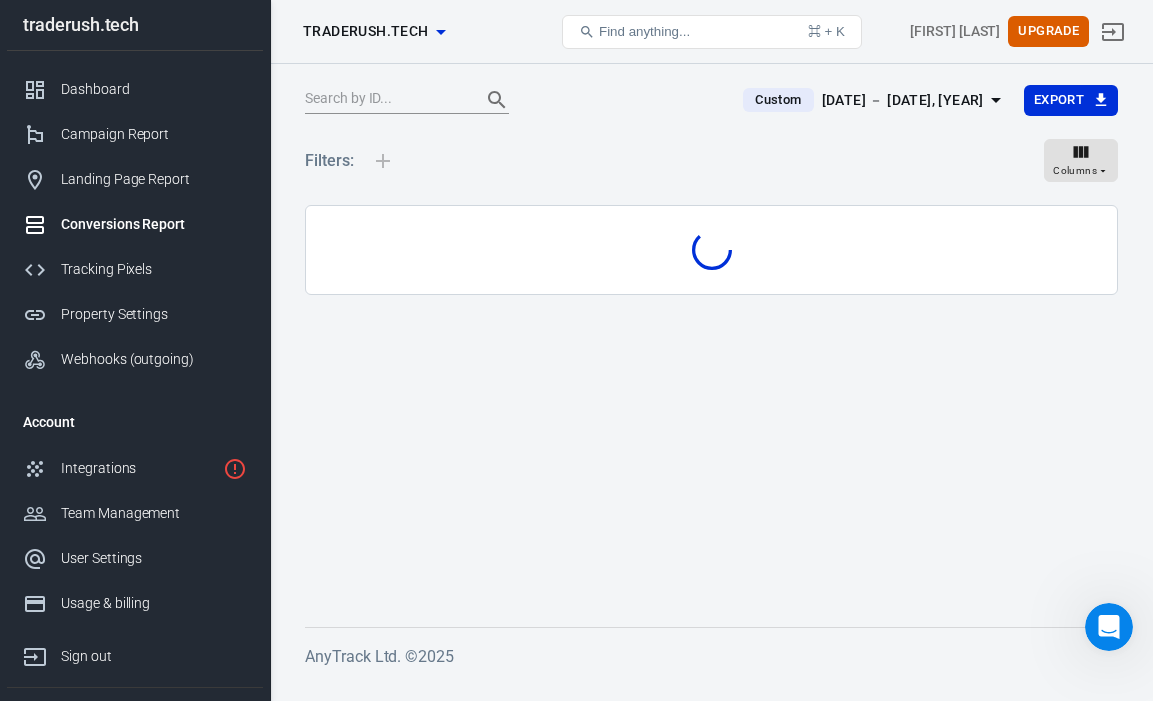 scroll, scrollTop: 0, scrollLeft: 0, axis: both 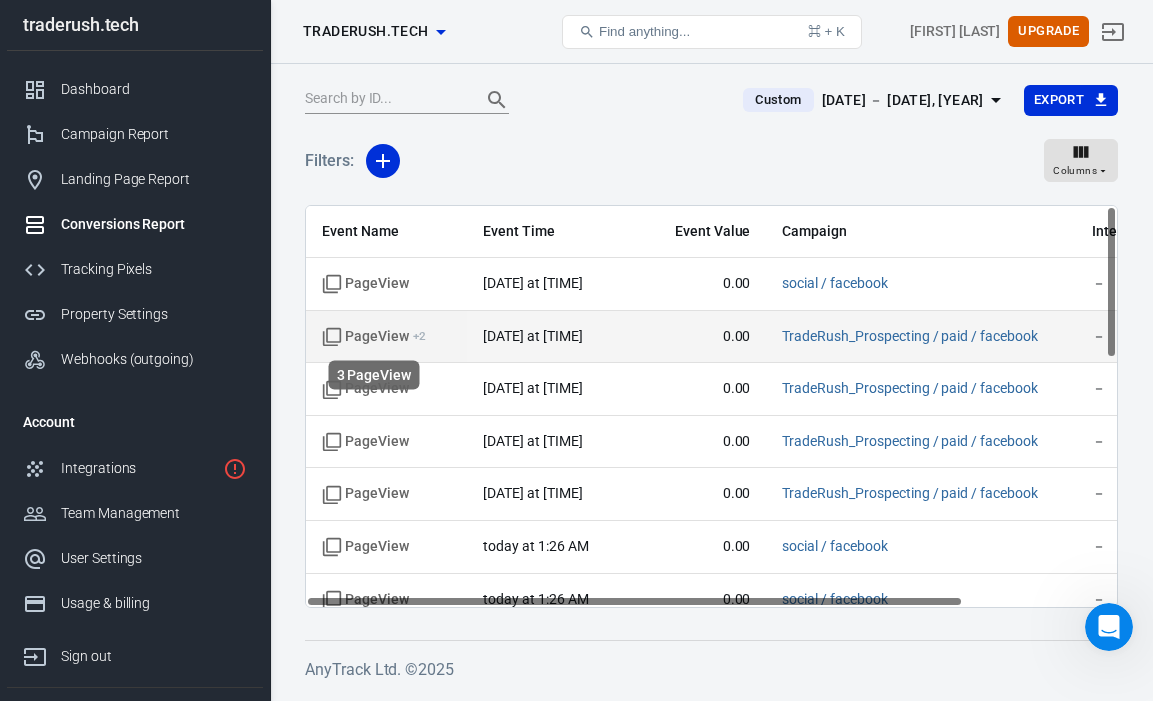 click on "+ 2" at bounding box center (419, 336) 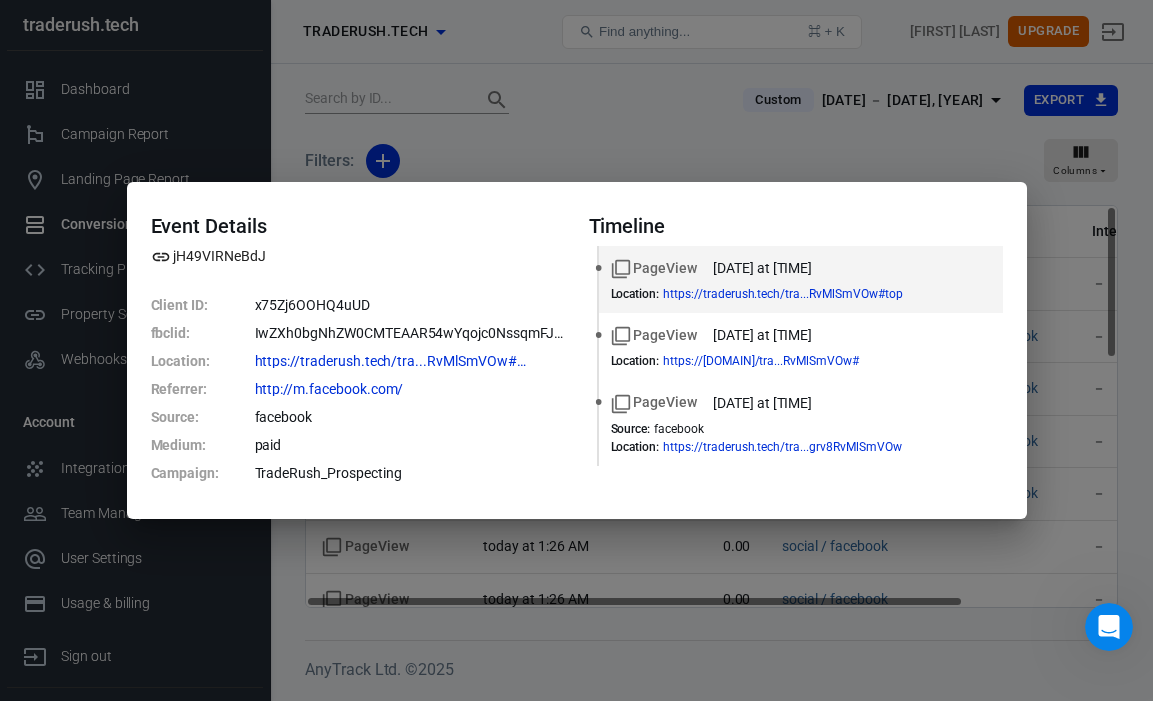 click on "Event Details   x75Zj6OOHQ4uUD Client ID : x75Zj6OOHQ4uUD fbclid : IwZXh0bgNhZW0CMTEAAR54wYqojc0NssqmFJVsLBduHTAMMKbwS51e58UzXgxTiReurvimCQmAvmDRMw_aem_QOP4XPmwQgrv8RvMlSmVOw Location : https://traderush.tech/tra...RvMlSmVOw#top Referrer : http://m.facebook.com/ Source : facebook Medium : paid Campaign : TradeRush_Prospecting Timeline   PageView [DATE] at [TIME] Location : https://traderush.tech/tra...RvMlSmVOw#   PageView [DATE] at [TIME] Location : https://traderush.tech/tra...rv8RvMlSmVOw#   PageView [DATE] at [TIME] Source : facebook Location : https://traderush.tech/tra...grv8RvMlSmVOw" at bounding box center (576, 350) 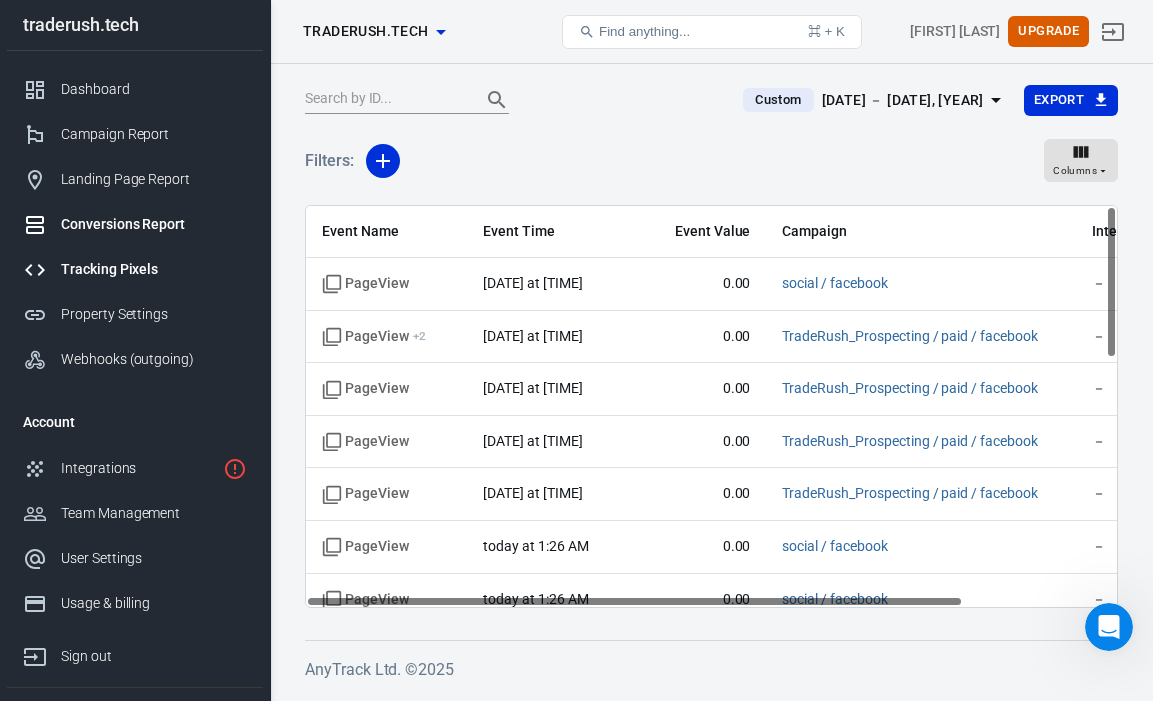 click on "Tracking Pixels" at bounding box center (154, 269) 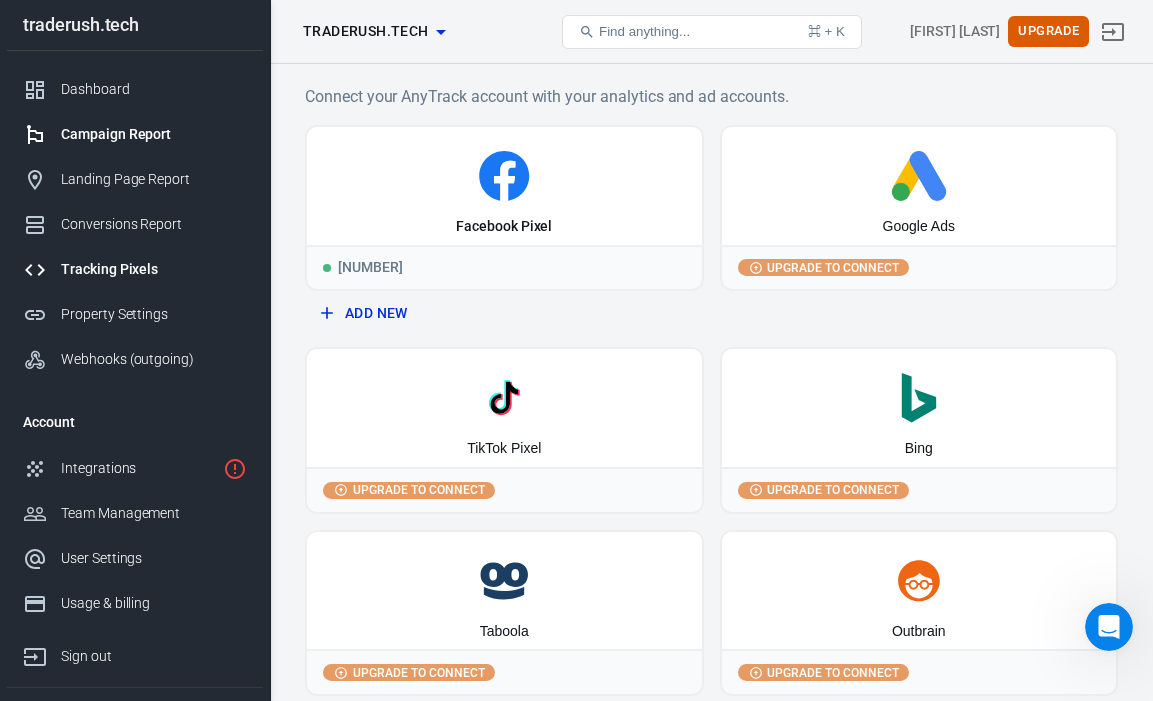 click on "Campaign Report" at bounding box center (135, 134) 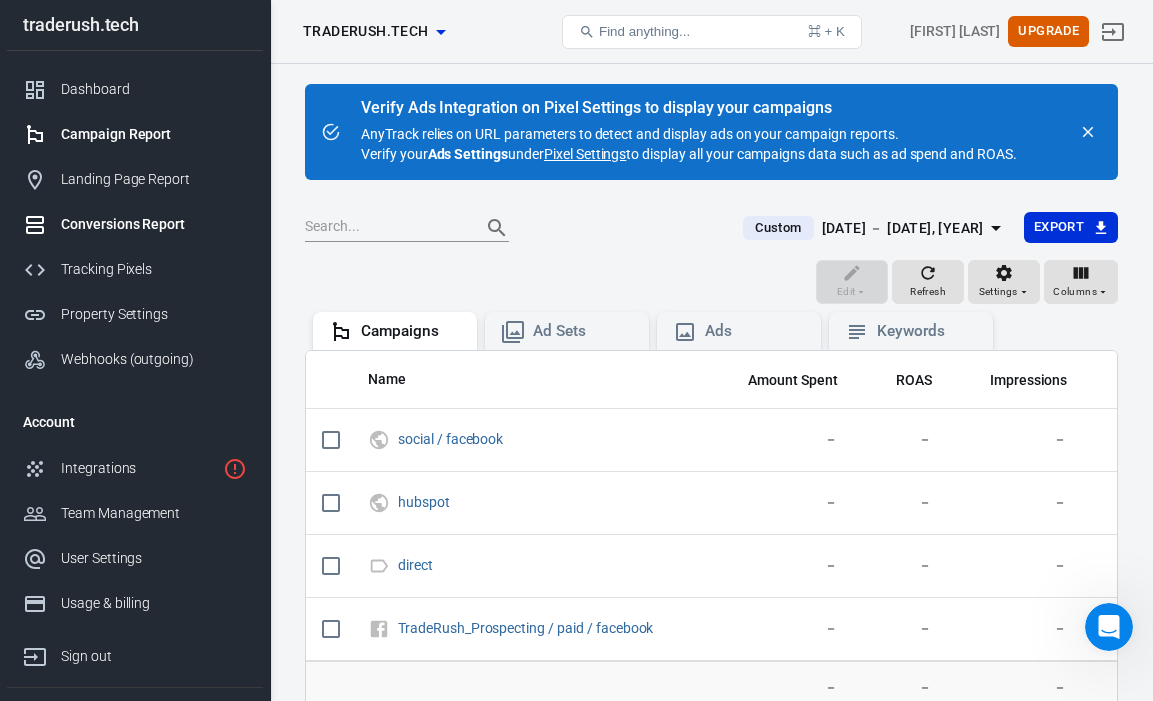click on "Conversions Report" at bounding box center (154, 224) 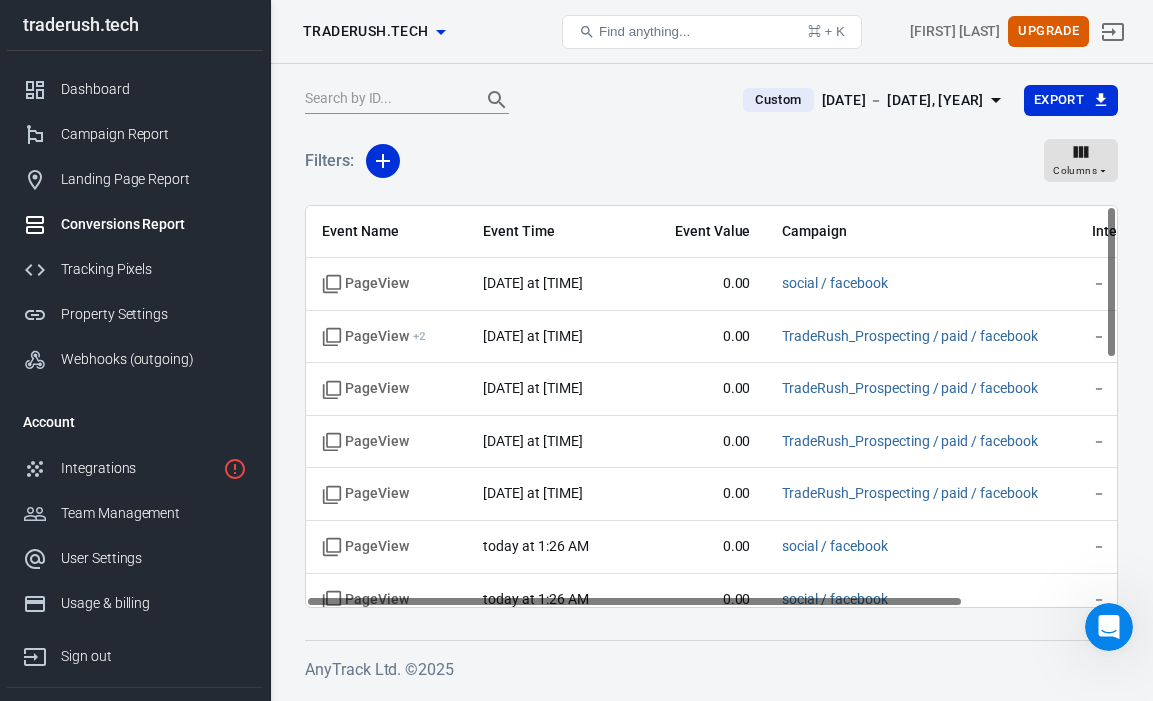 scroll, scrollTop: 0, scrollLeft: 0, axis: both 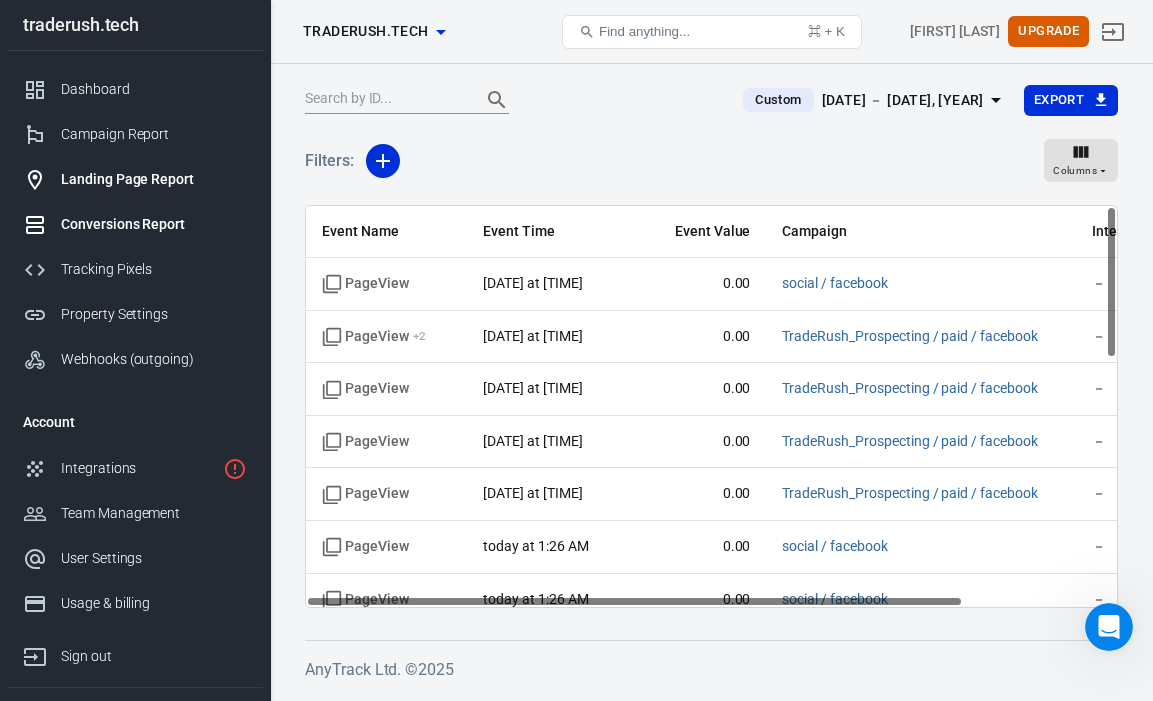 click on "Landing Page Report" at bounding box center (154, 179) 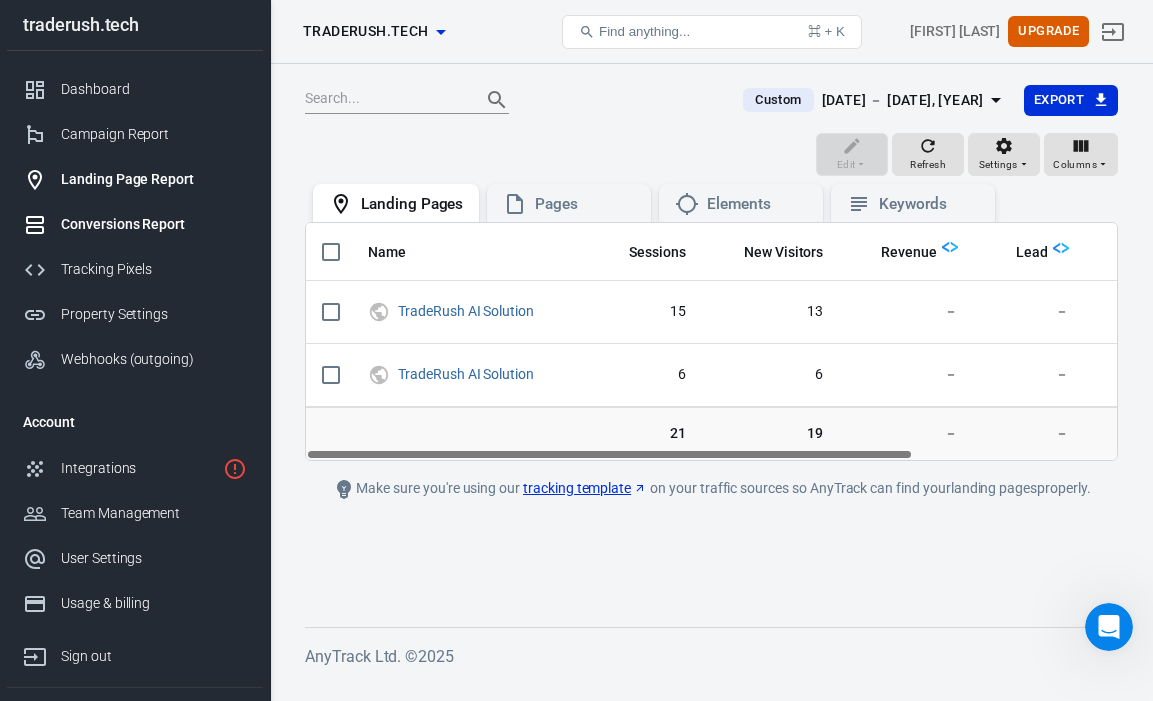 click on "Conversions Report" at bounding box center [154, 224] 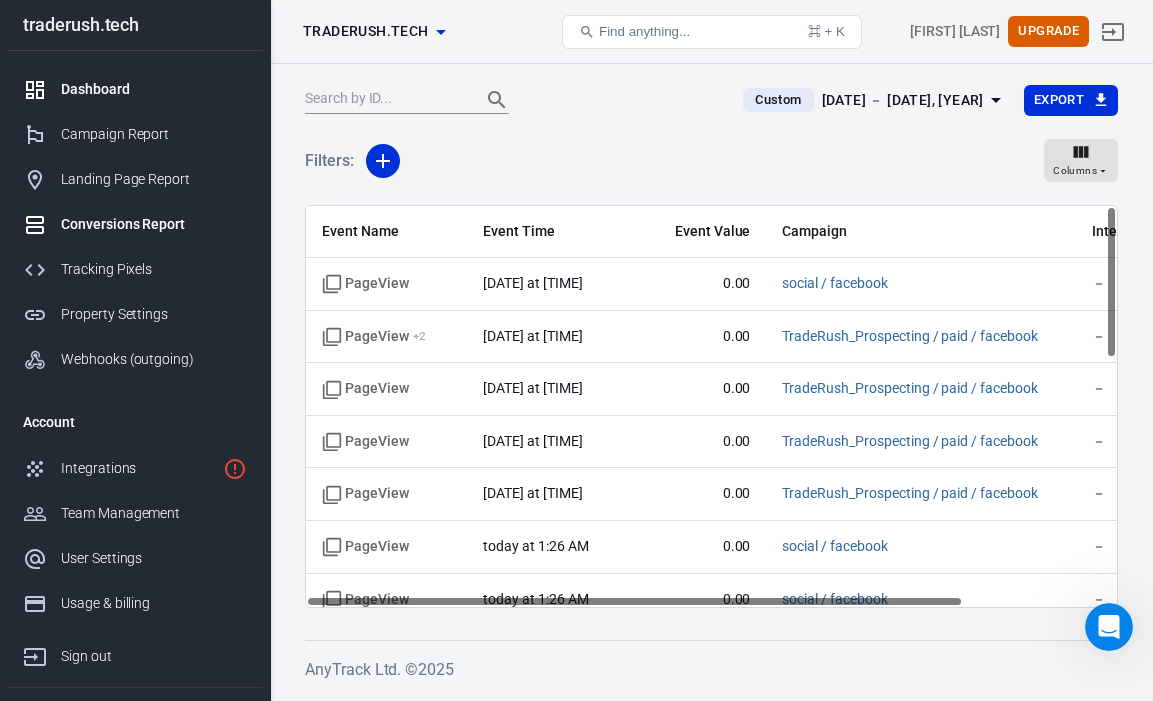 click on "Dashboard" at bounding box center [154, 89] 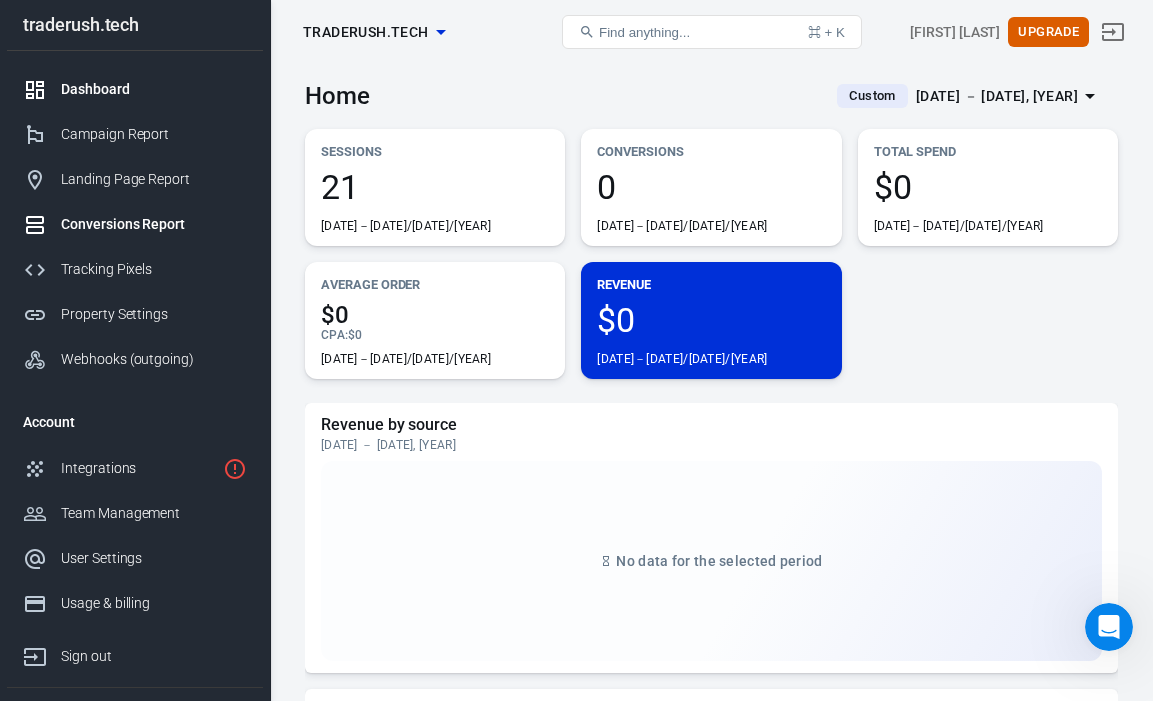 click on "Conversions Report" at bounding box center [154, 224] 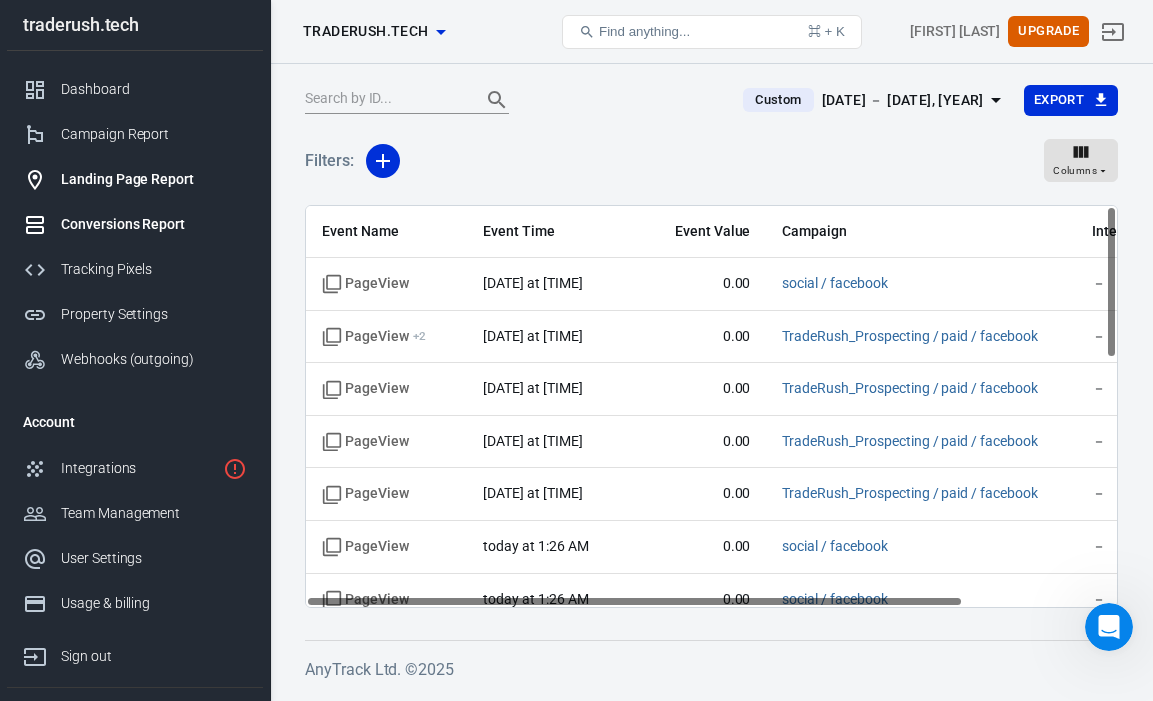 click on "Landing Page Report" at bounding box center (135, 179) 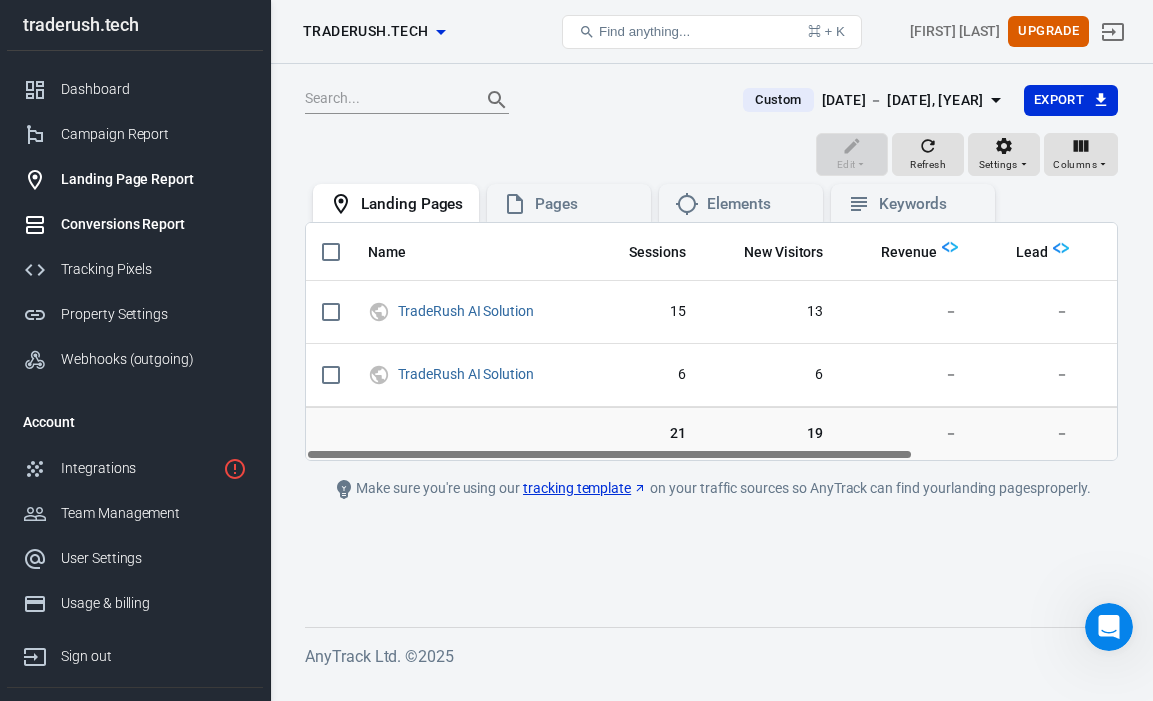 click on "Conversions Report" at bounding box center (154, 224) 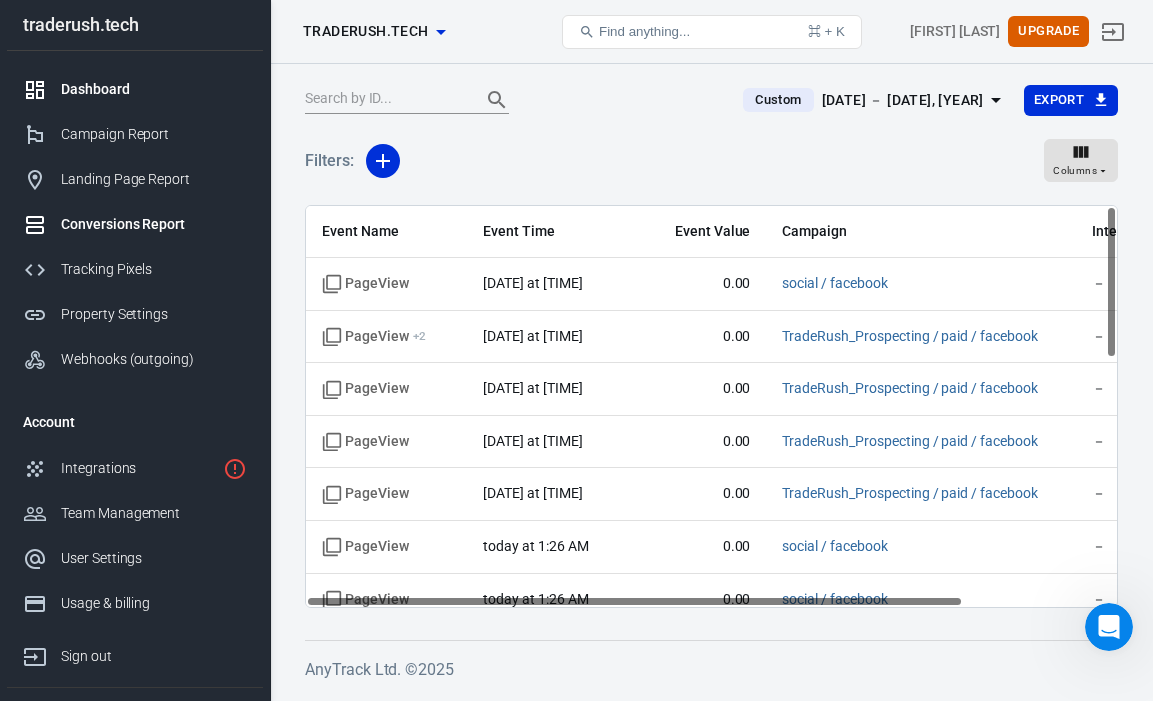 click on "Dashboard" at bounding box center (154, 89) 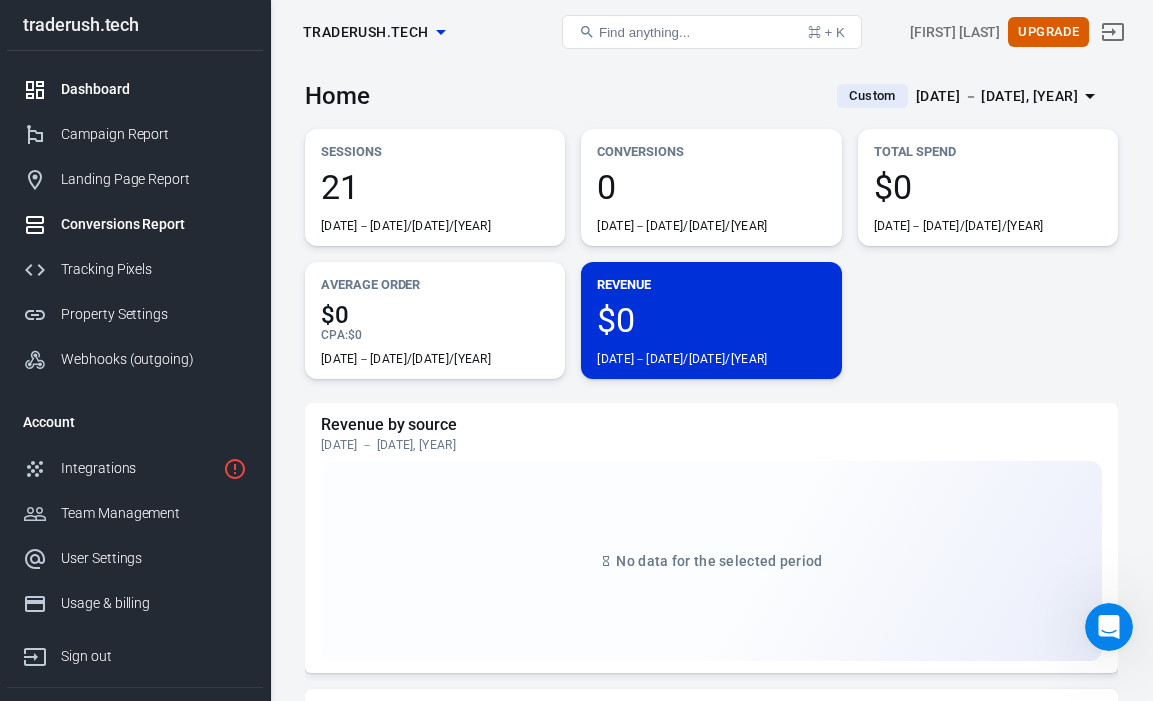 click on "Conversions Report" at bounding box center [154, 224] 